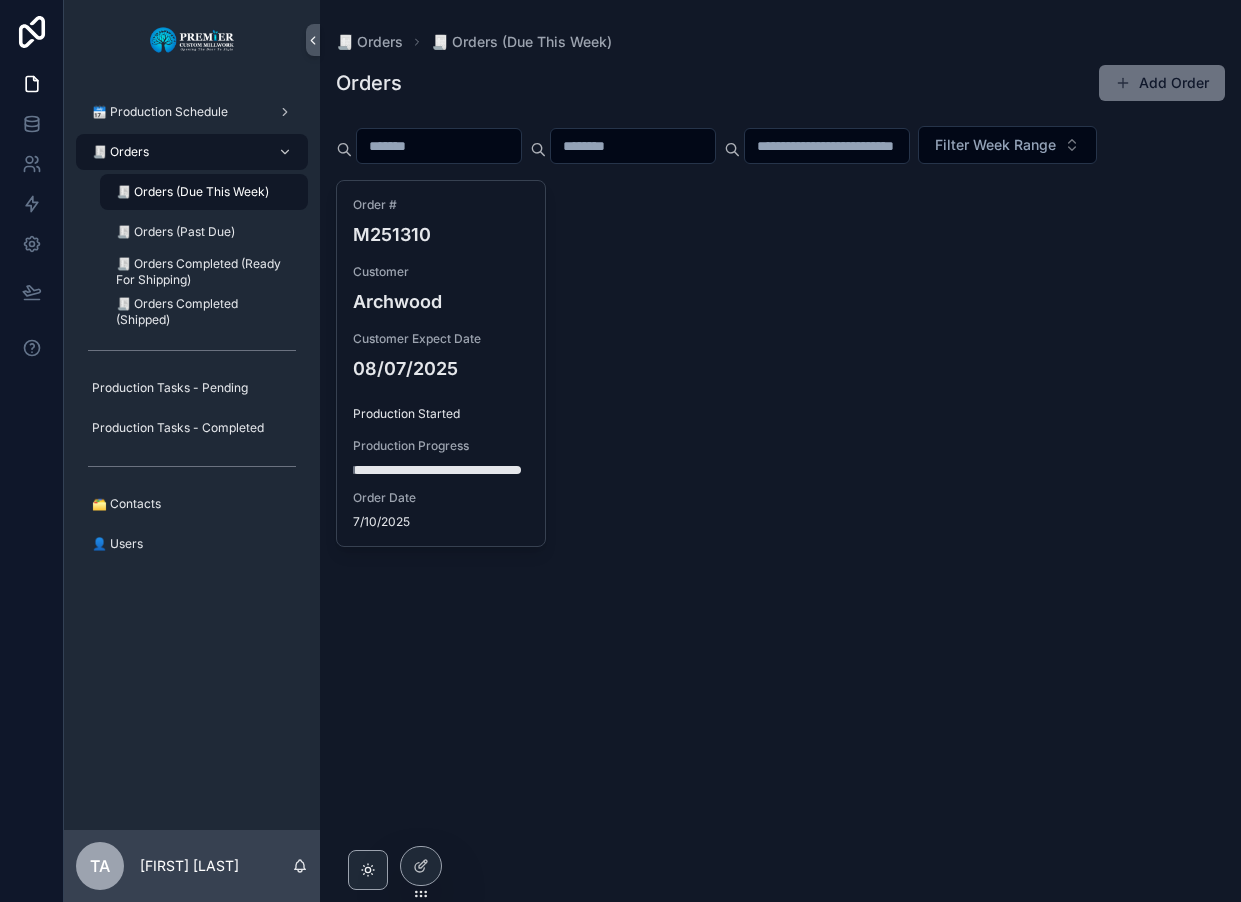 scroll, scrollTop: 0, scrollLeft: 0, axis: both 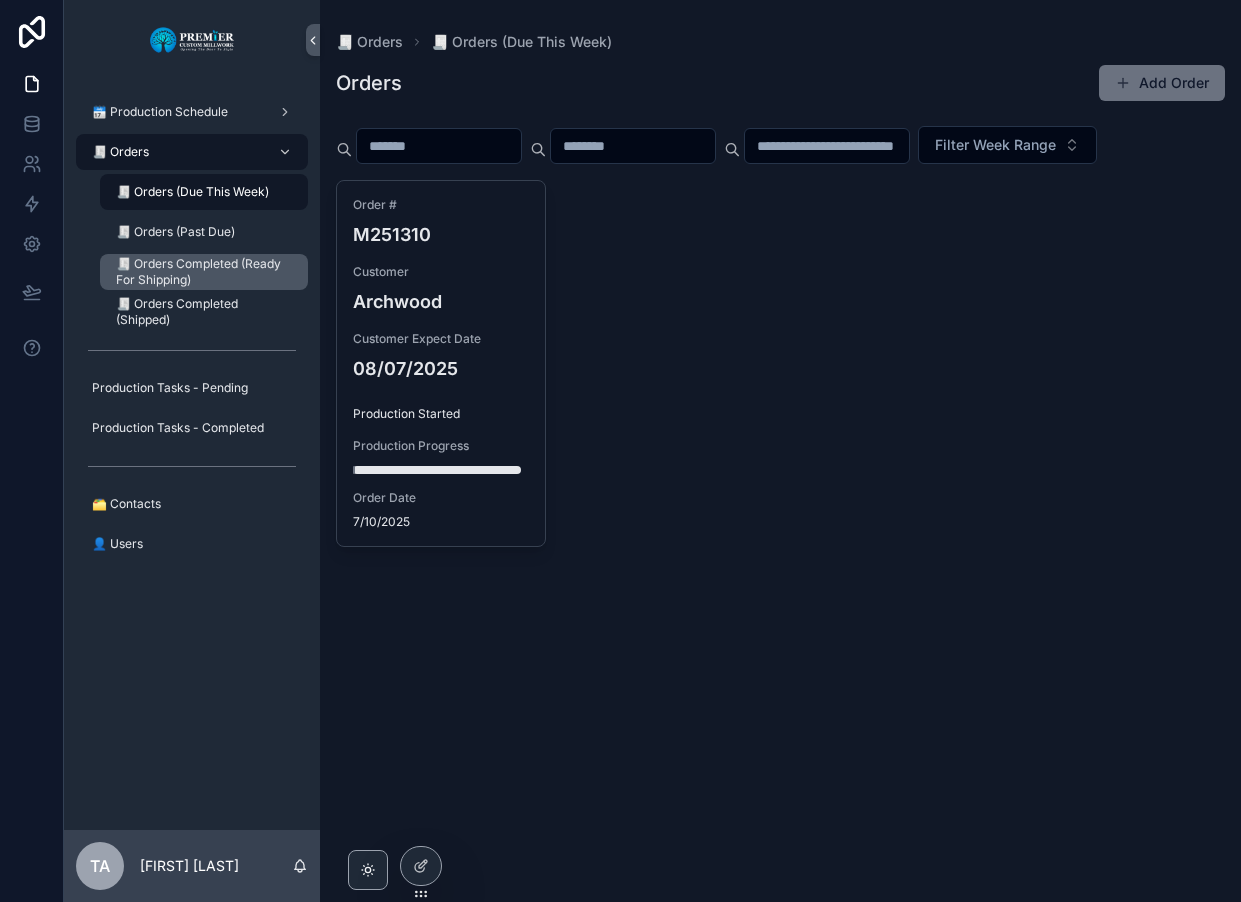 click on "🧾 Orders Completed (Ready For Shipping)" at bounding box center [202, 272] 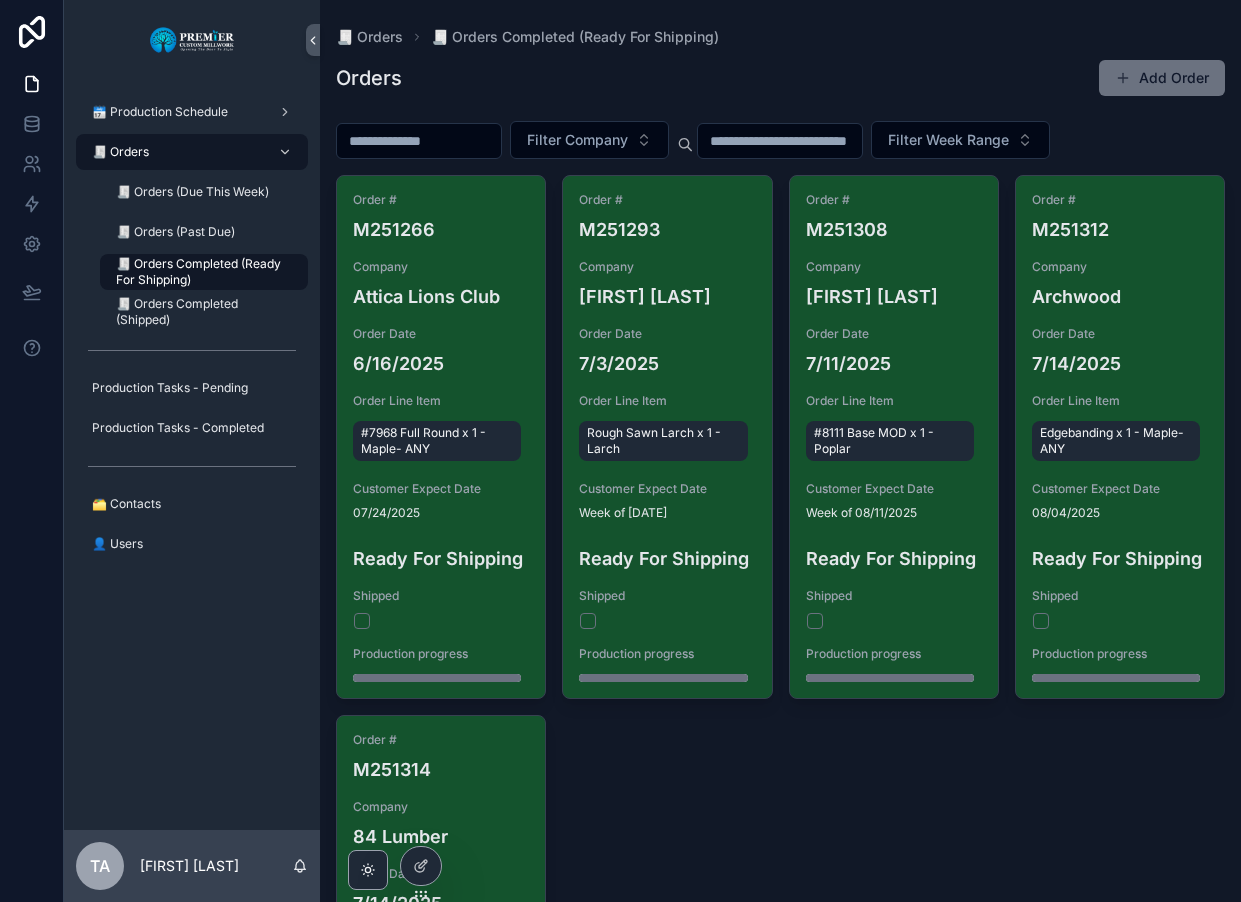 scroll, scrollTop: 0, scrollLeft: 0, axis: both 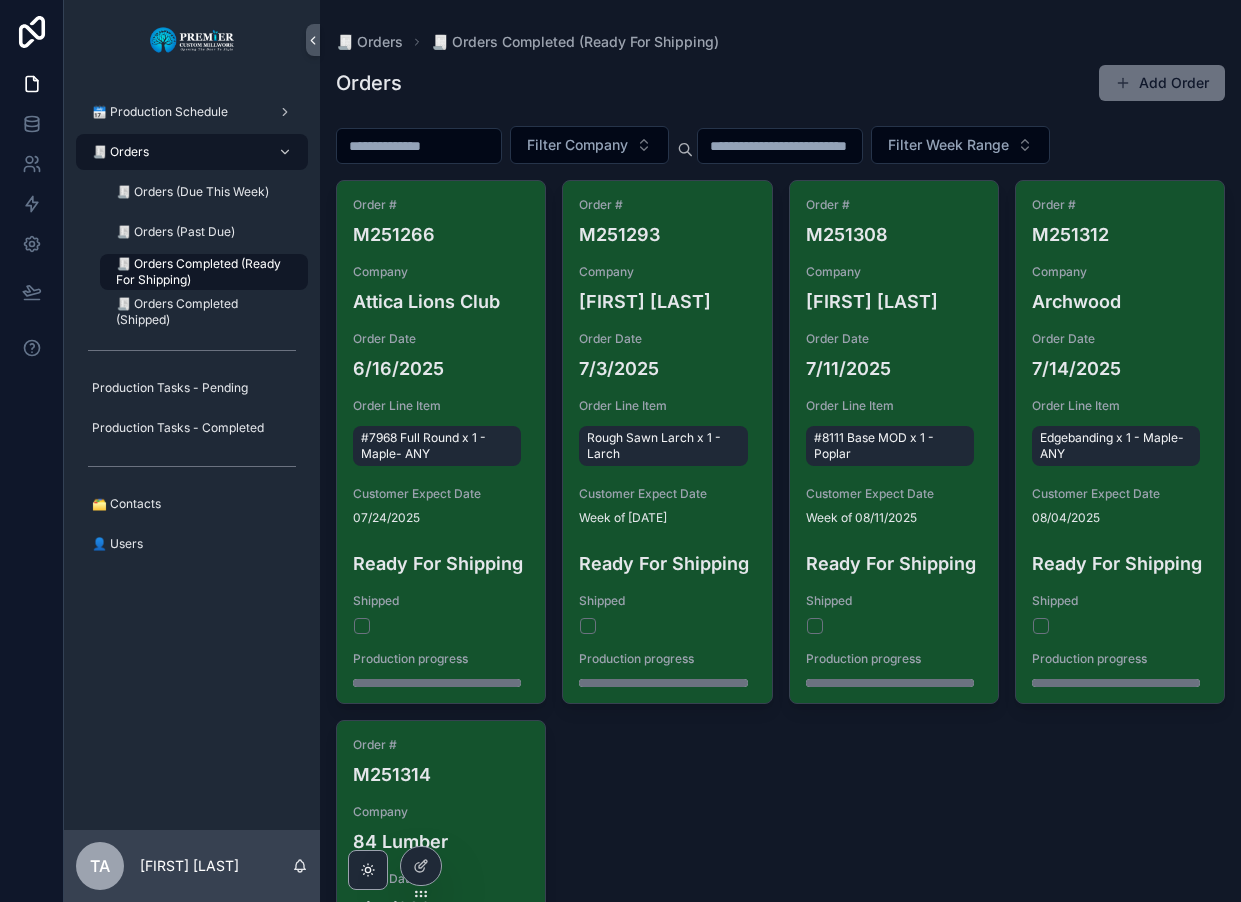 click on "🧾 Orders" at bounding box center [192, 152] 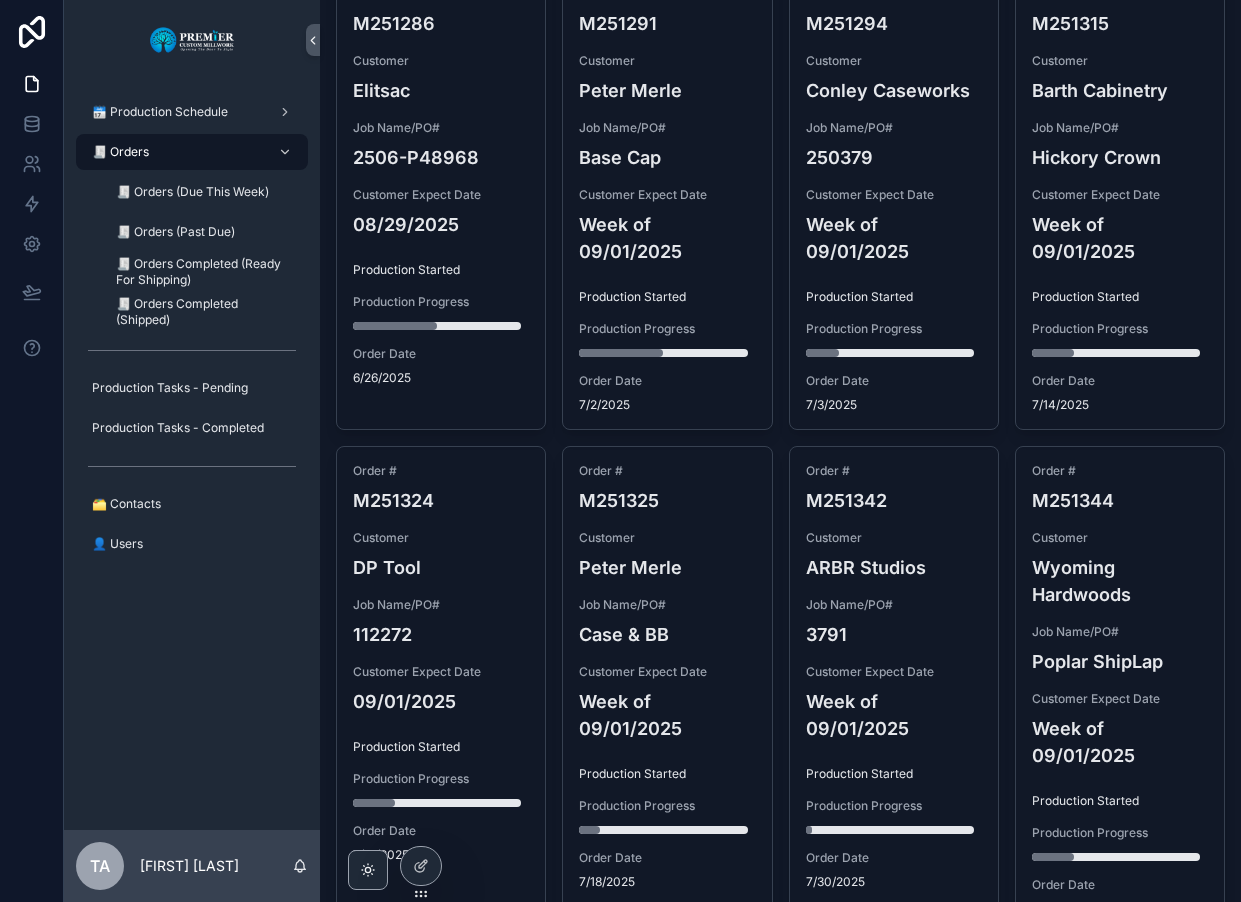 scroll, scrollTop: 1700, scrollLeft: 0, axis: vertical 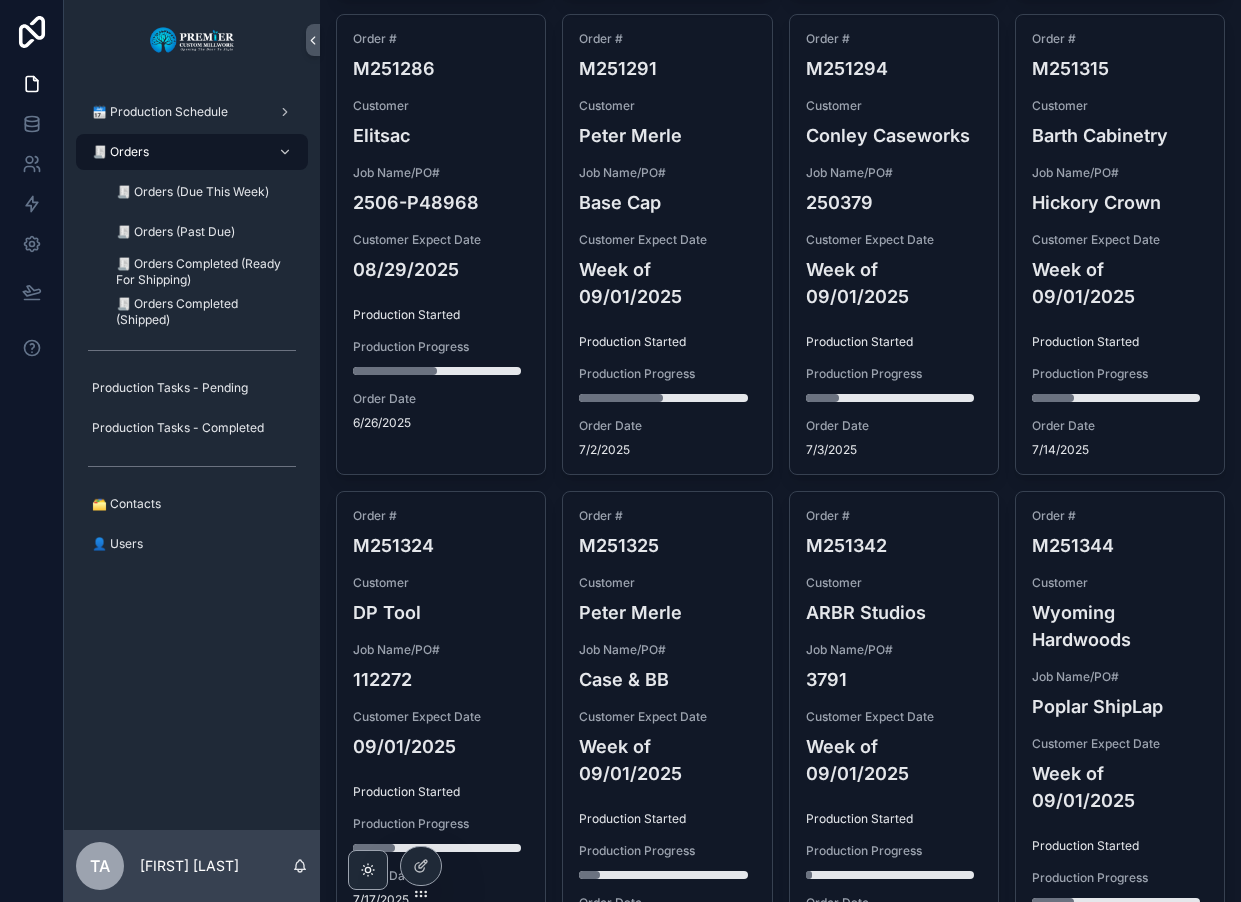 click on "Base Cap" at bounding box center (667, 202) 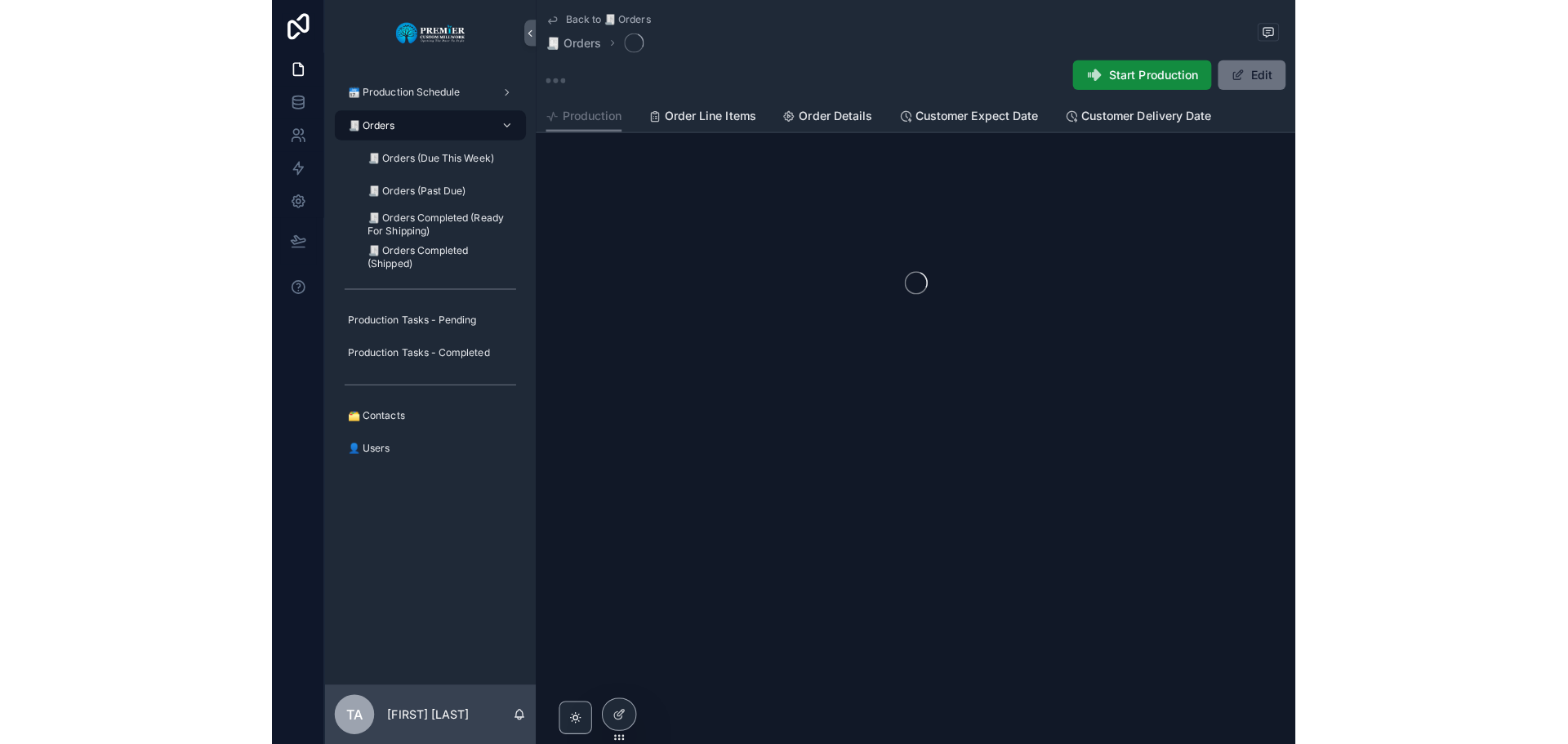 scroll, scrollTop: 0, scrollLeft: 0, axis: both 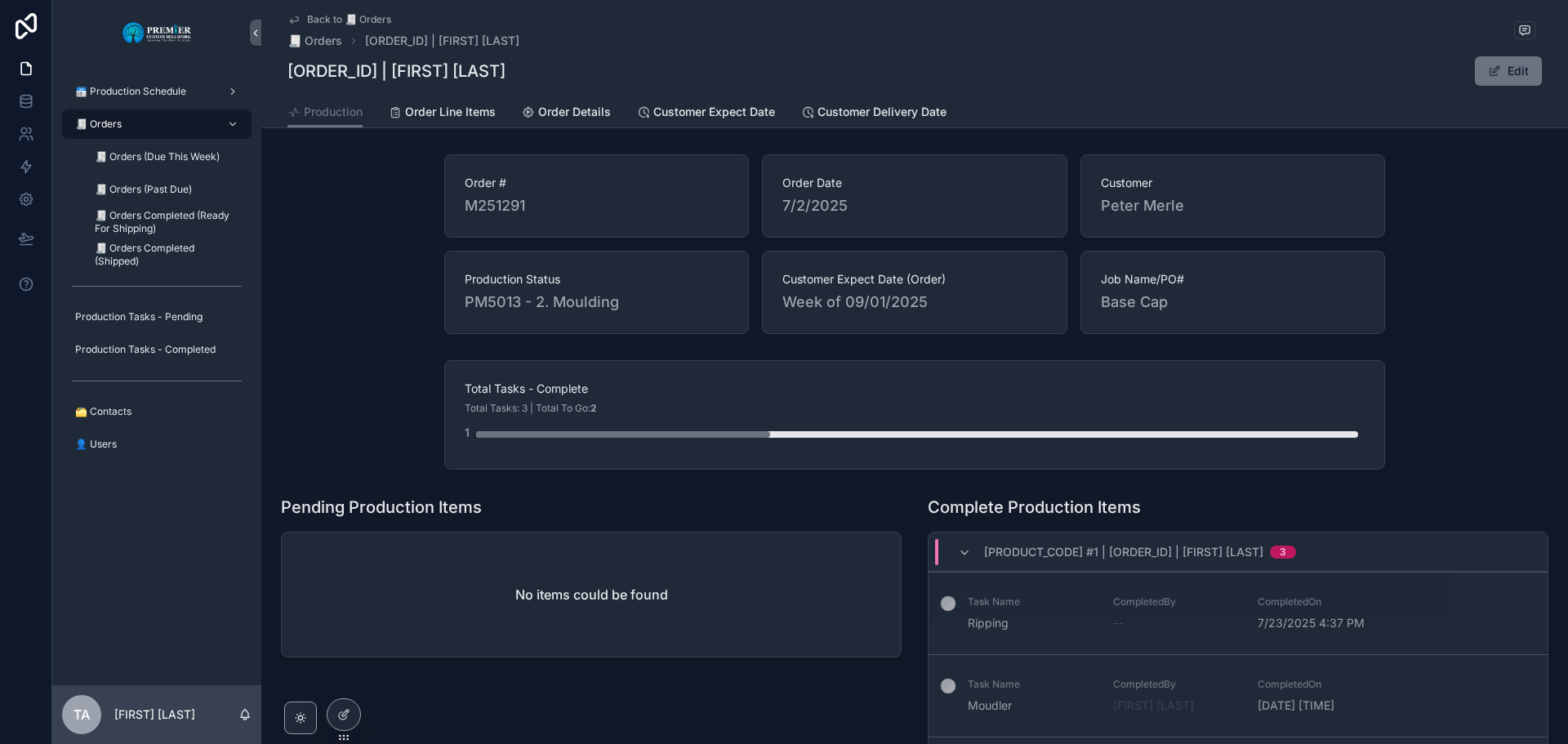 click on "🧾 Orders" at bounding box center [157, 124] 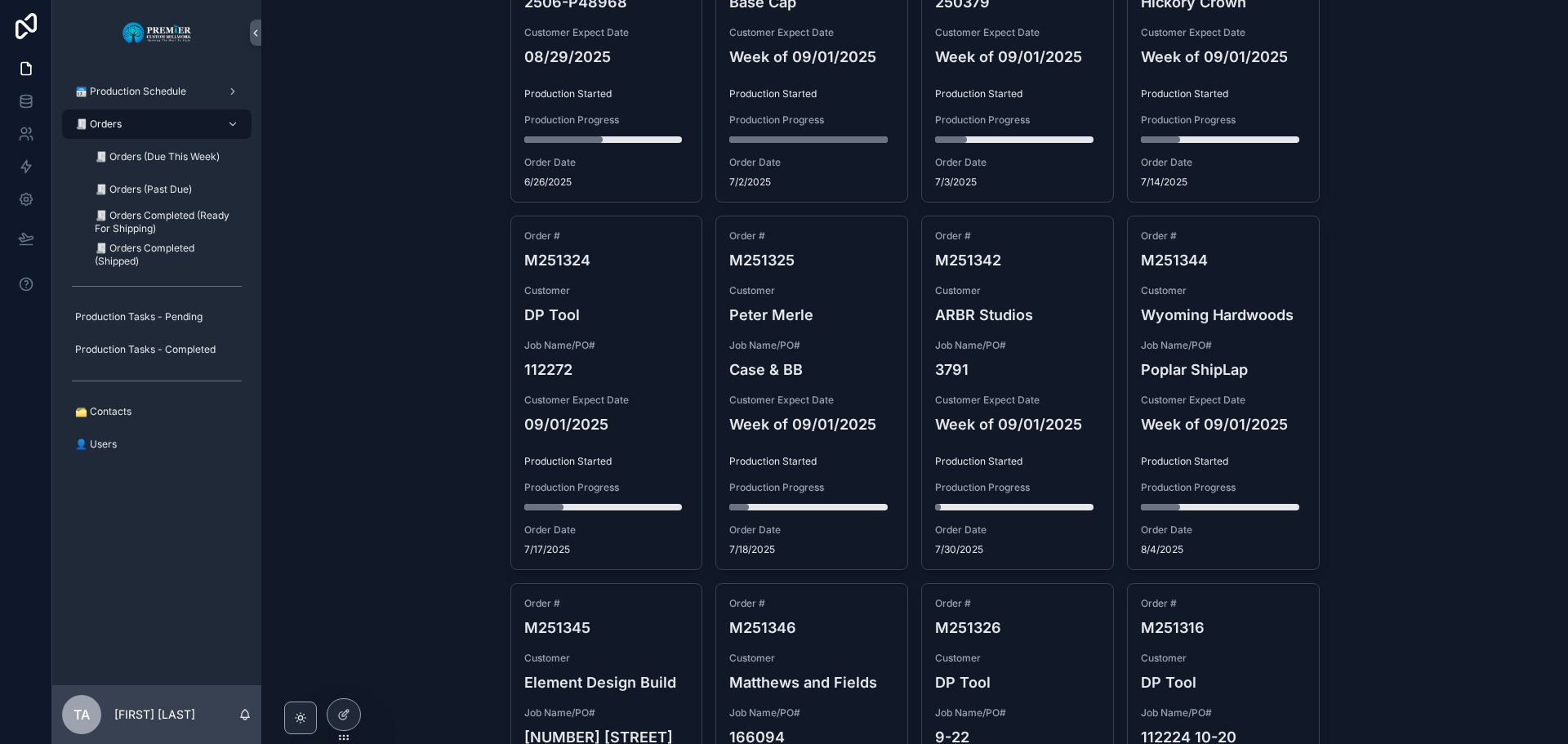 scroll, scrollTop: 1470, scrollLeft: 0, axis: vertical 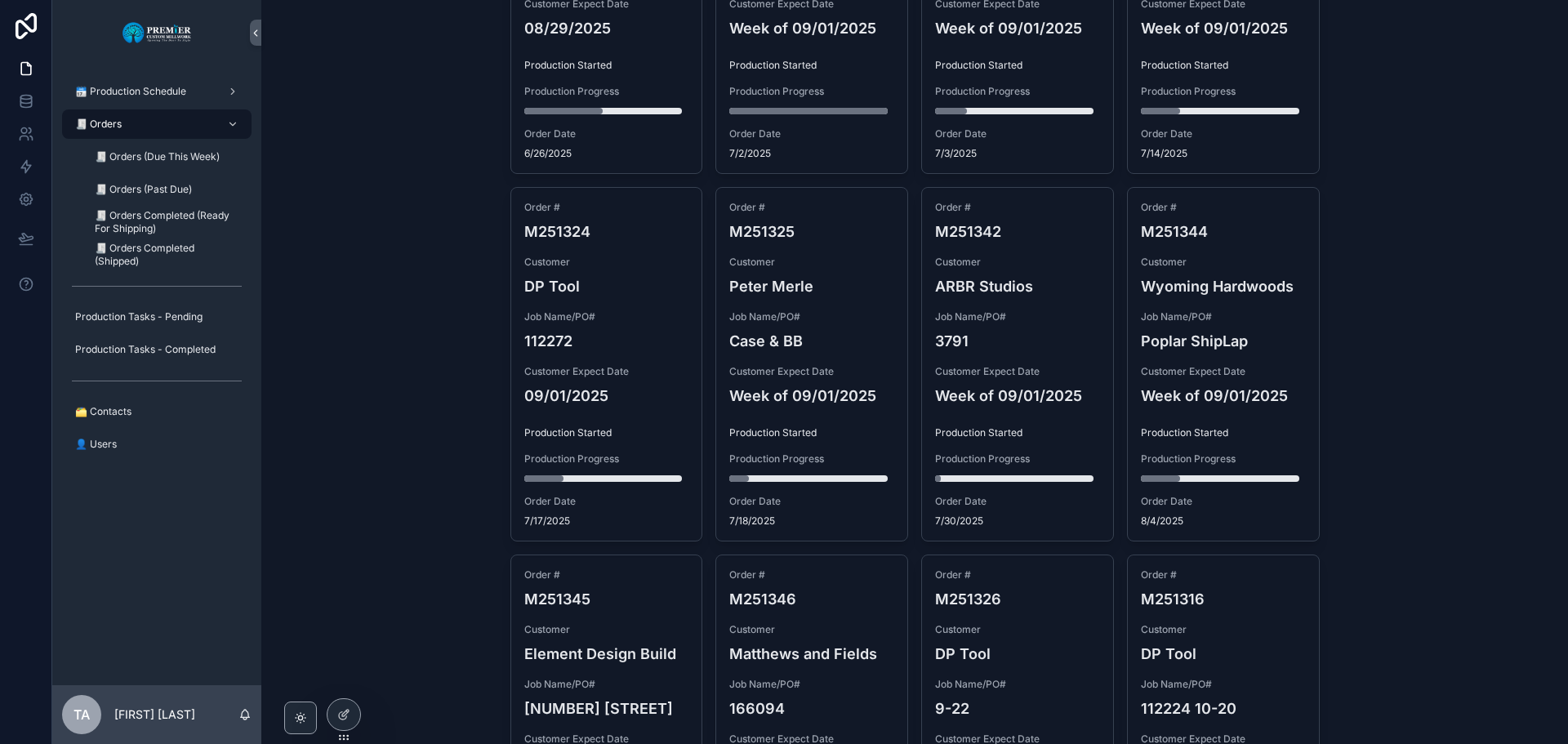click on "Job Name/PO#" at bounding box center [812, 317] 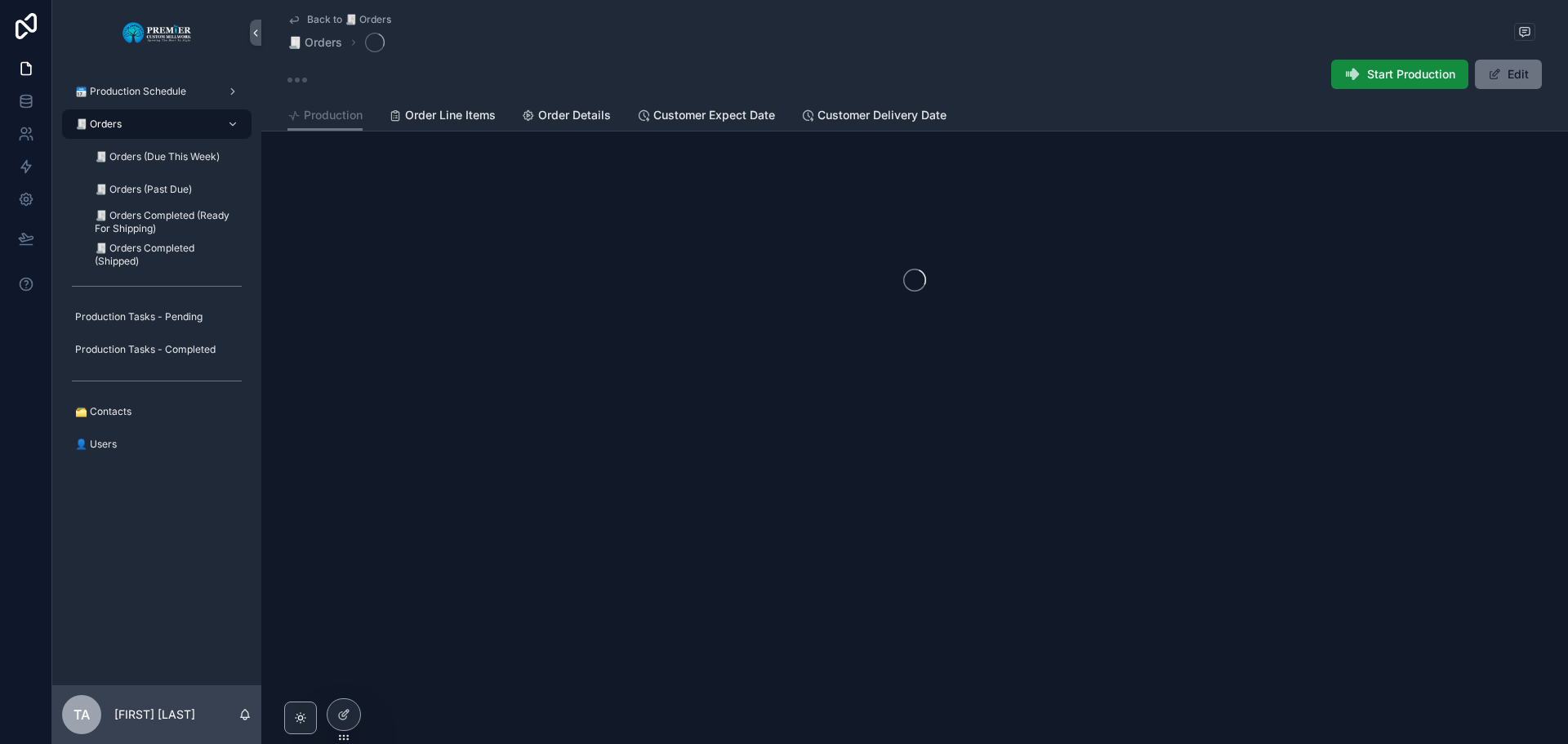 scroll, scrollTop: 0, scrollLeft: 0, axis: both 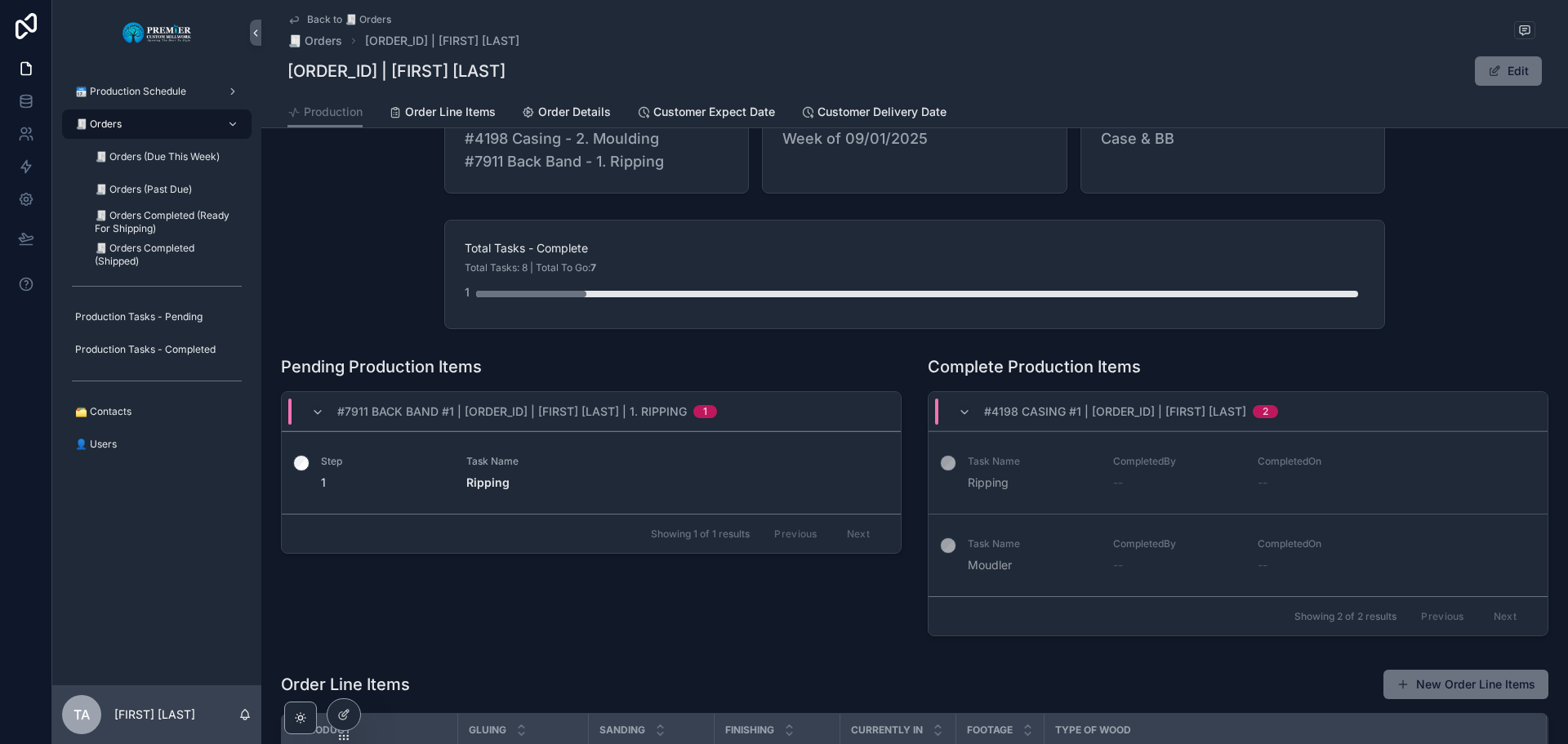 click on "Pending Production Items #7911 Back Band #1 | [ORDER_ID] | [FIRST] [LAST] | 1. Ripping 1 Step 1 Task Name Ripping Showing 1 of 1 results Previous Next" at bounding box center (591, 499) 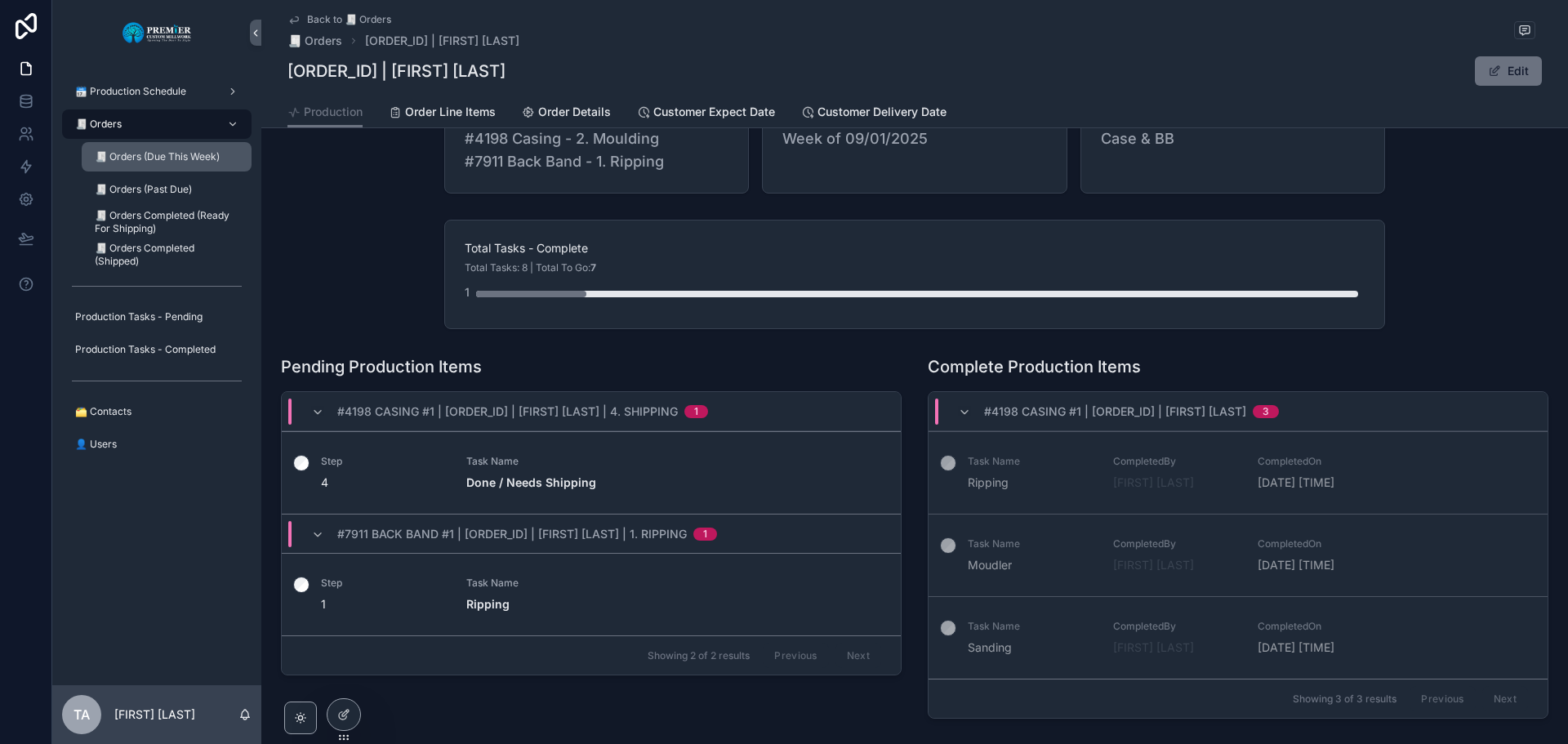 click on "🧾 Orders (Due This Week)" at bounding box center (157, 157) 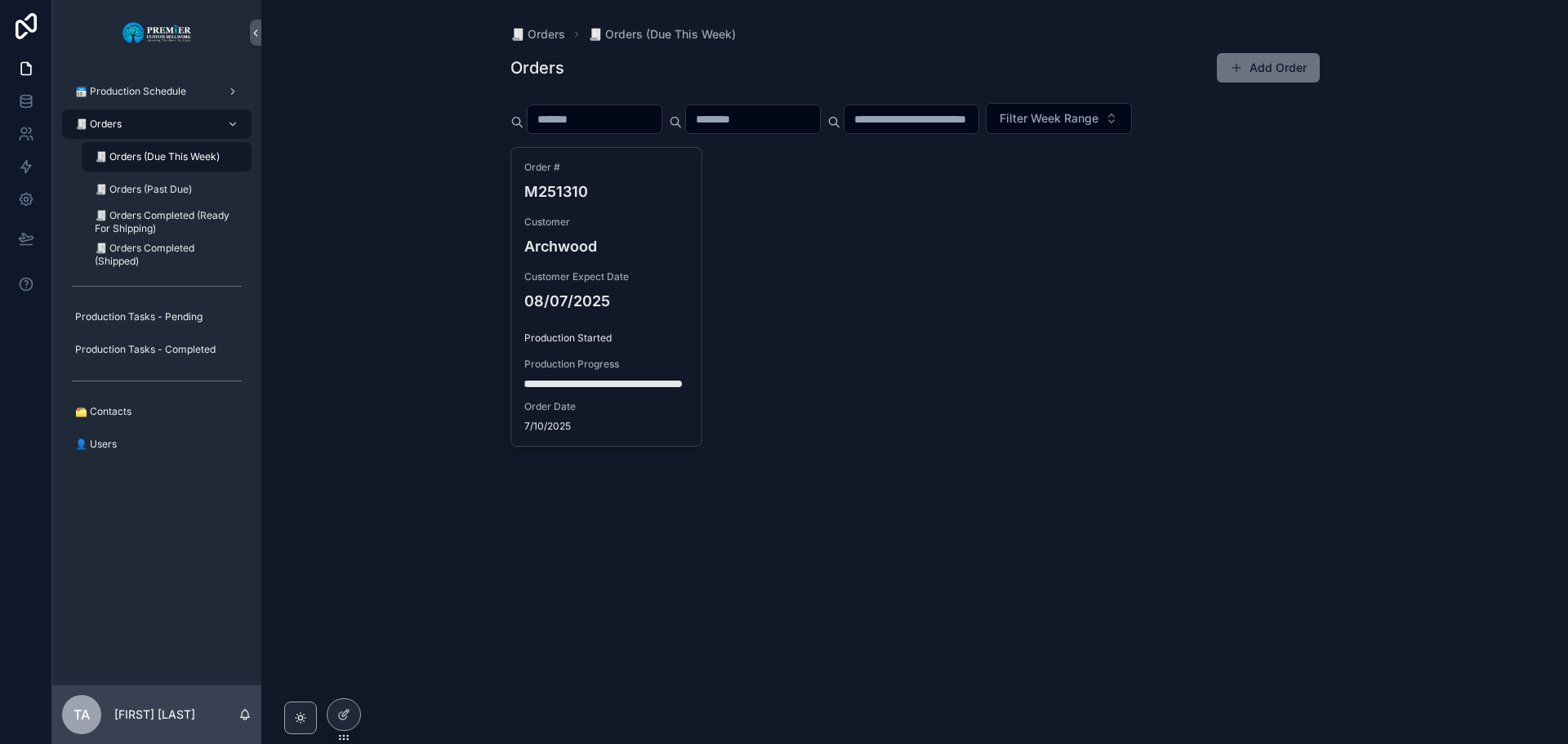 scroll, scrollTop: 0, scrollLeft: 0, axis: both 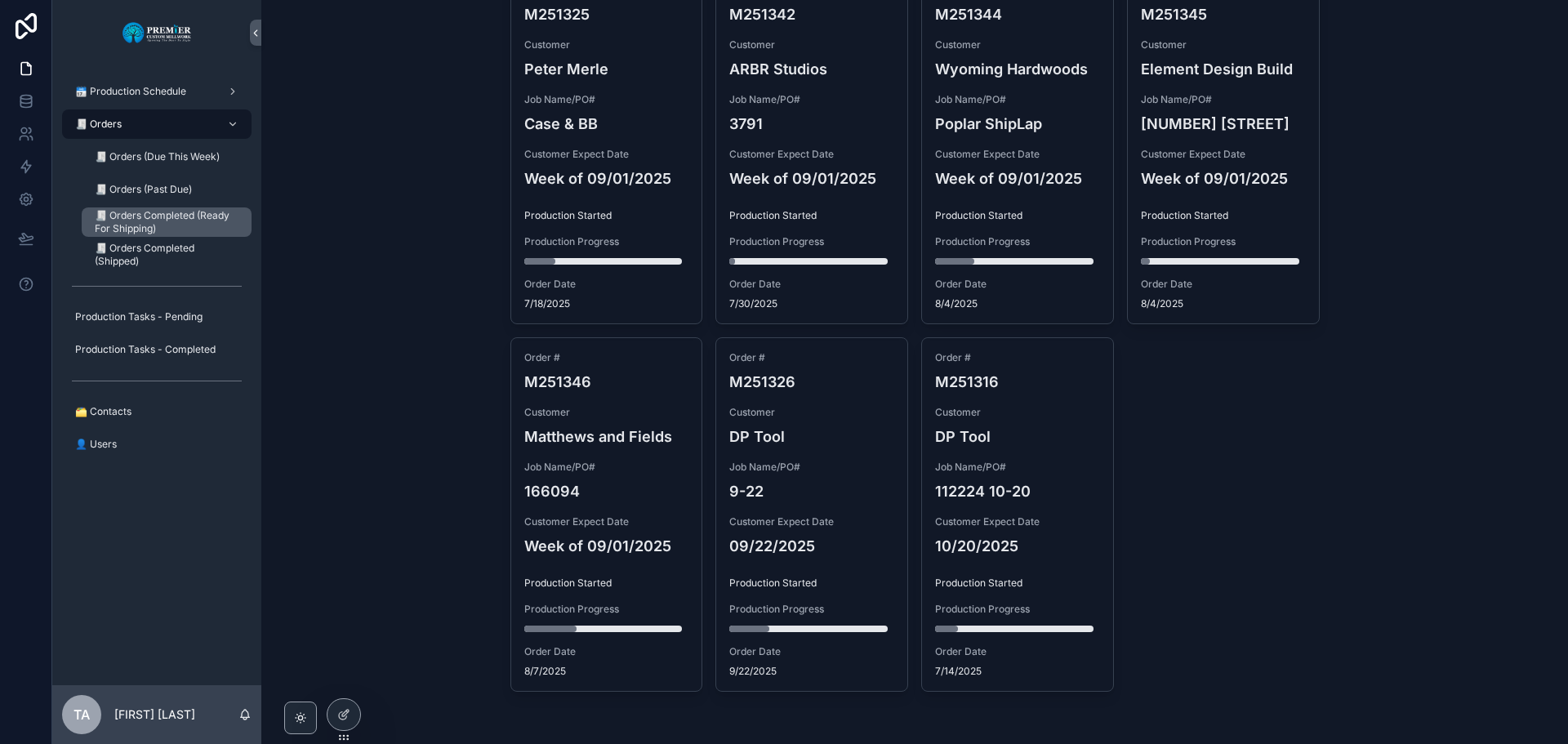 click on "🧾 Orders Completed (Ready For Shipping)" at bounding box center [165, 222] 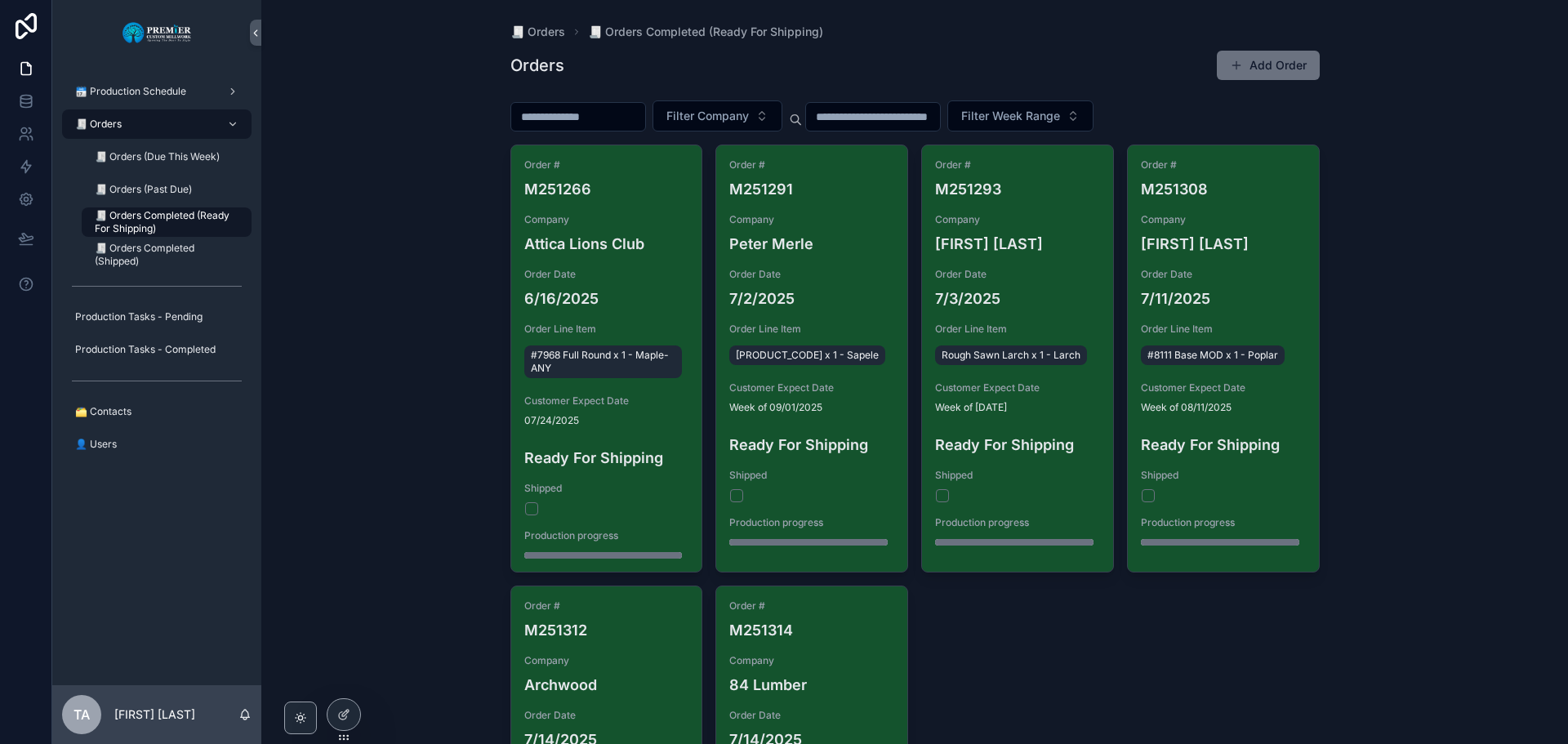 scroll, scrollTop: 0, scrollLeft: 0, axis: both 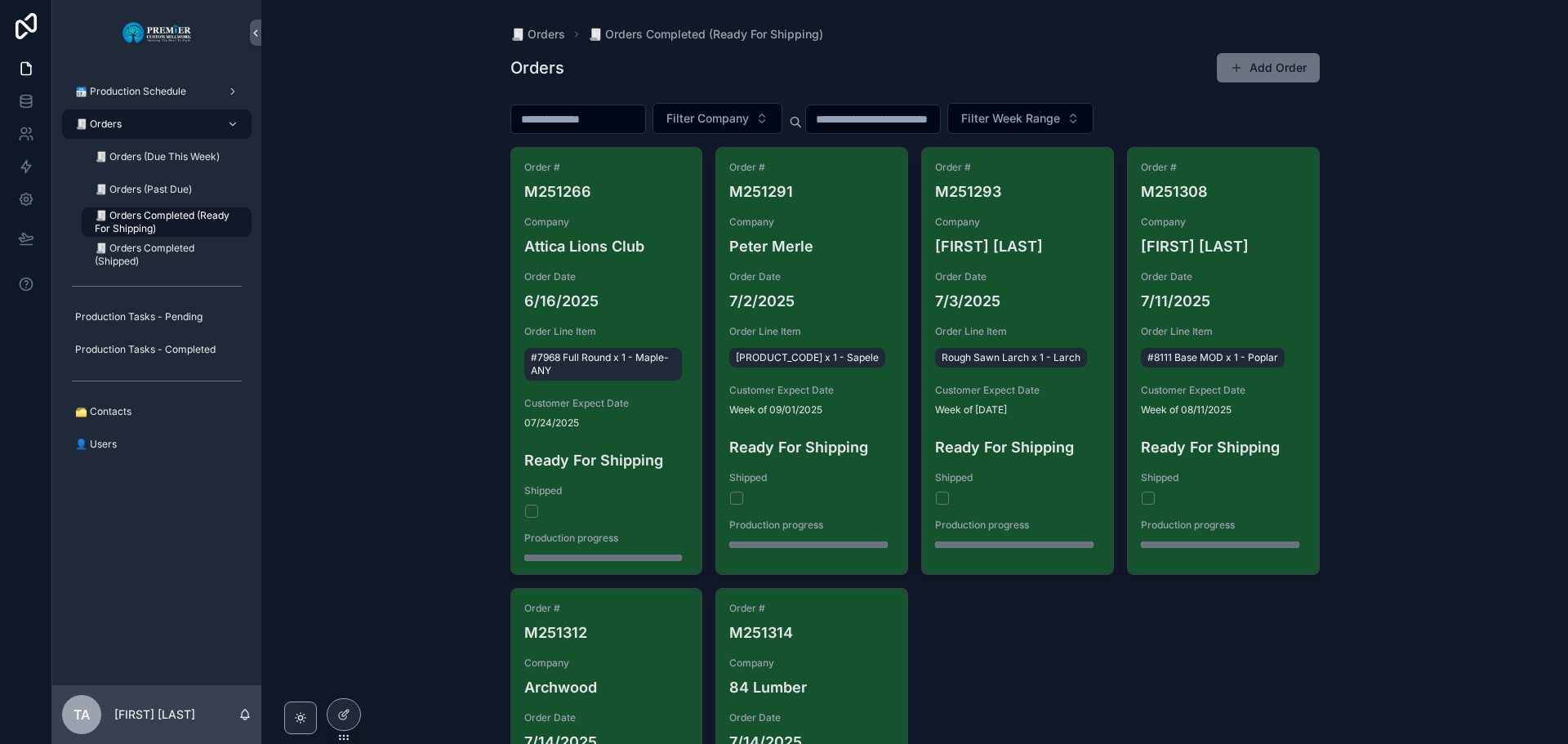 click on "🧾 Orders" at bounding box center (157, 124) 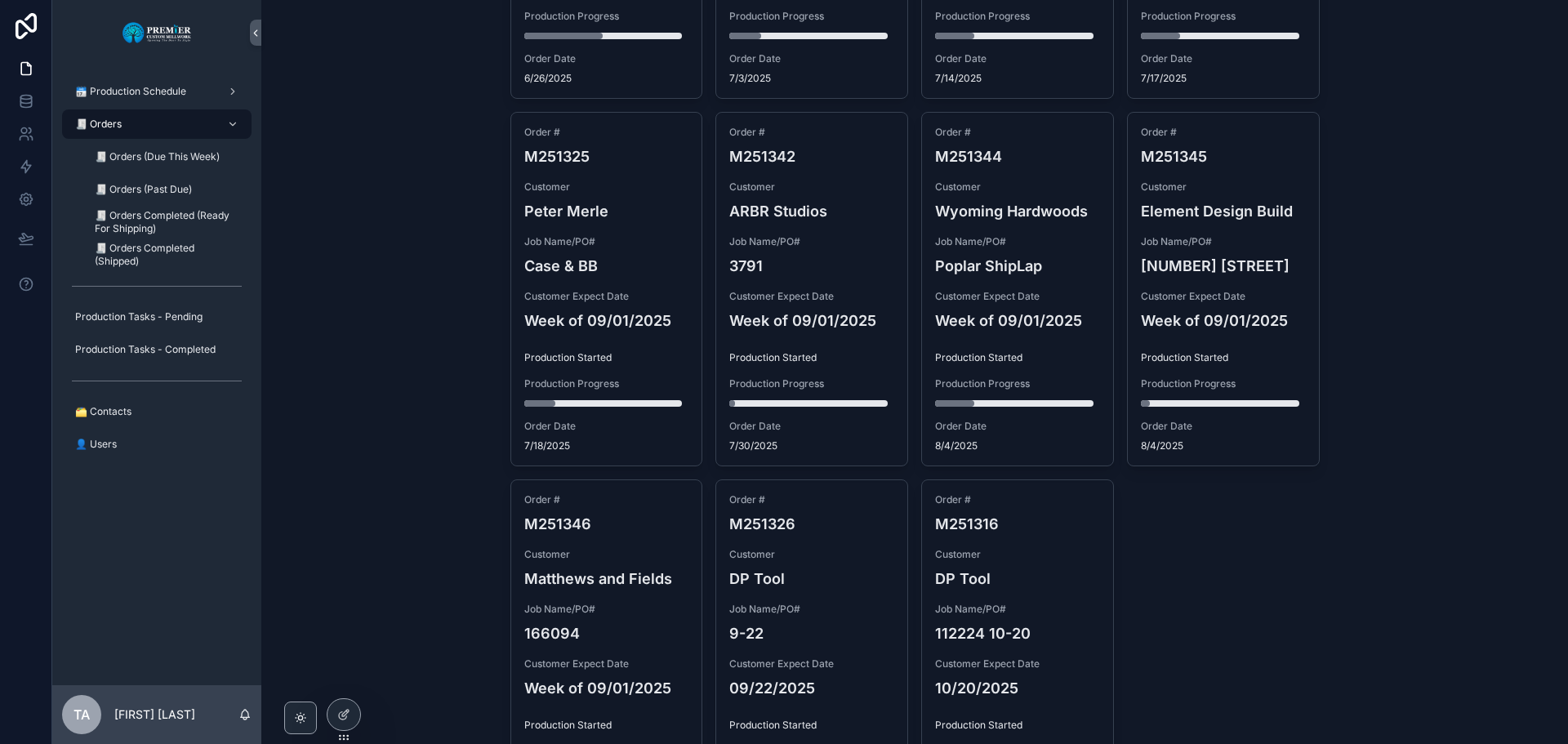 scroll, scrollTop: 1552, scrollLeft: 0, axis: vertical 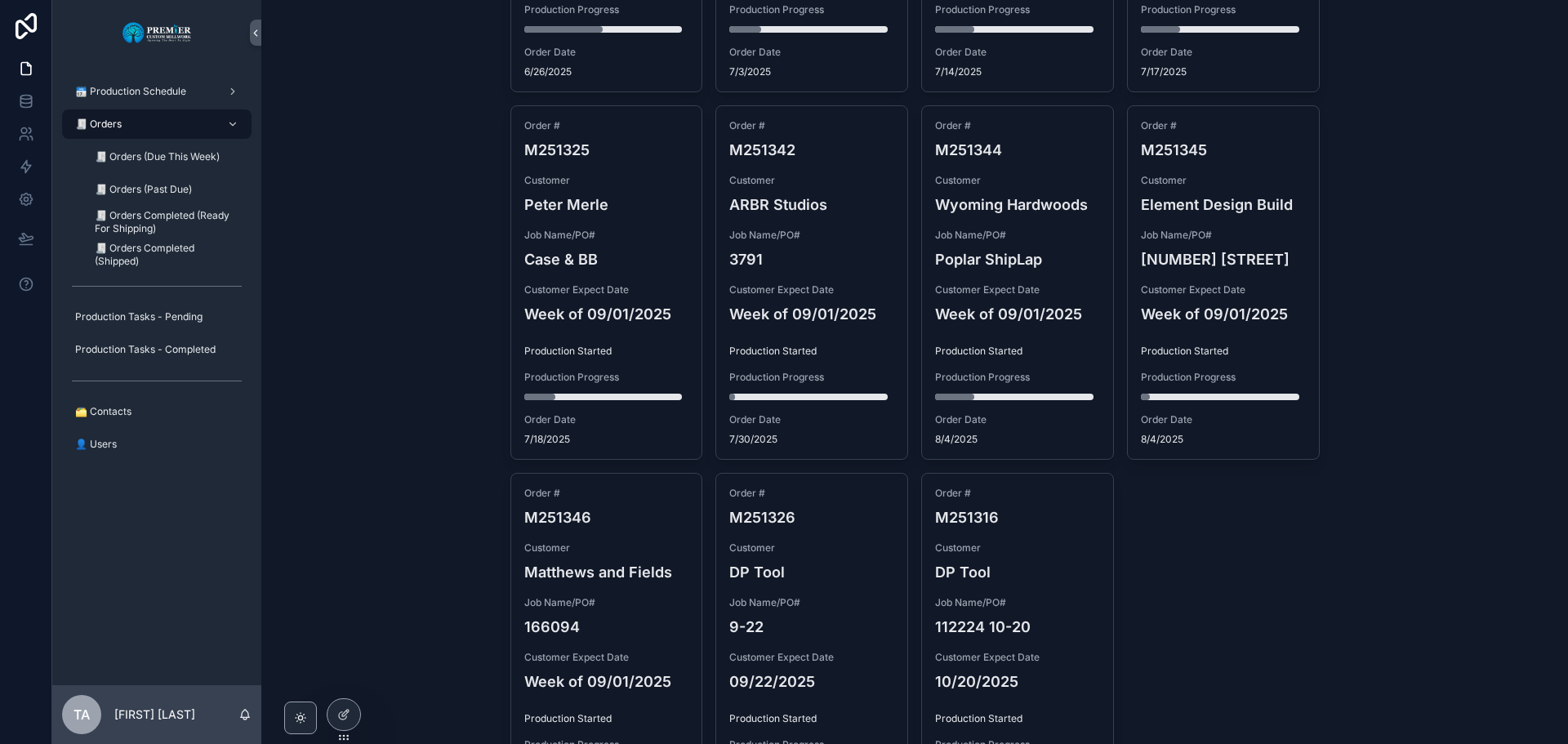 click on "Customer [FIRST] [LAST]" at bounding box center [607, 194] 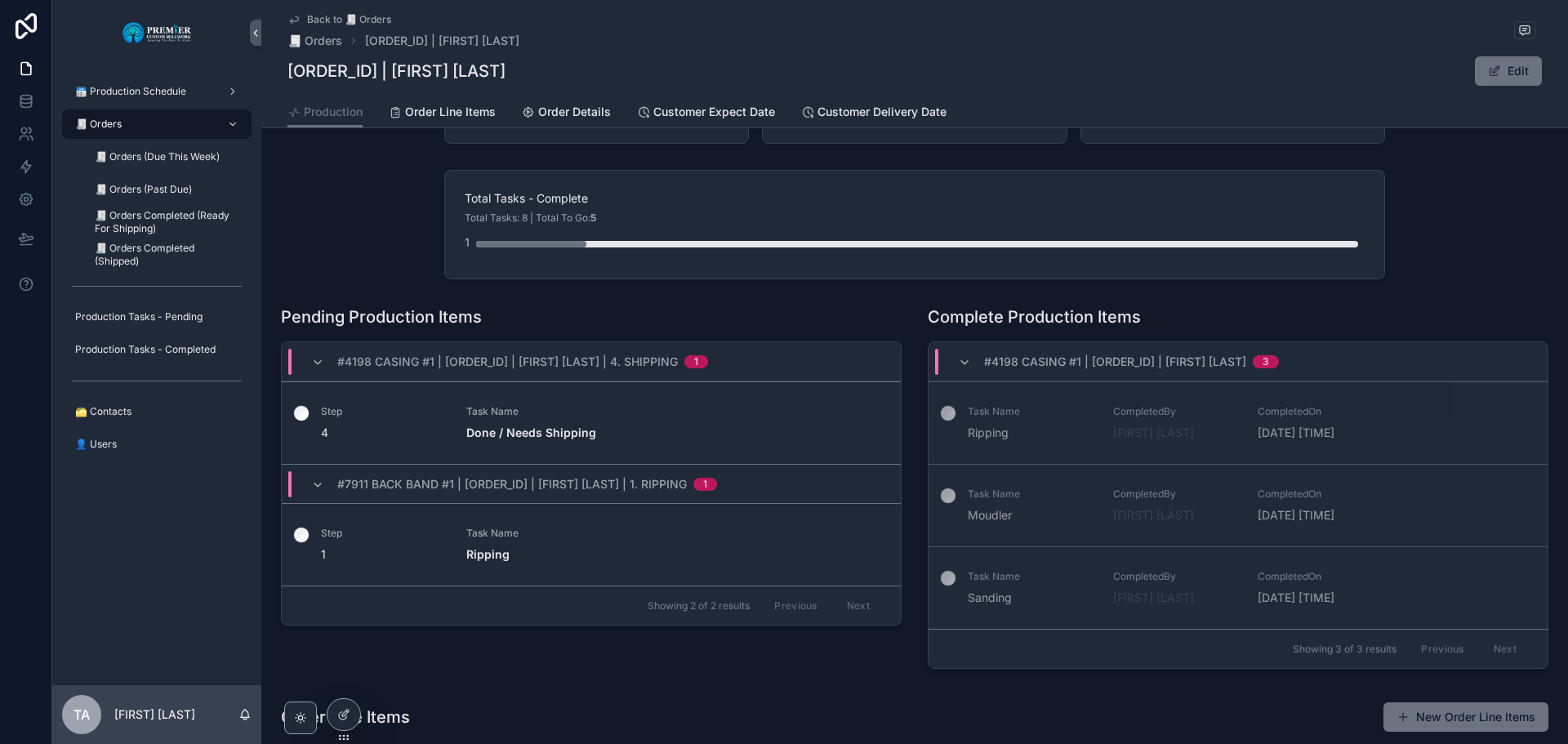 scroll, scrollTop: 245, scrollLeft: 0, axis: vertical 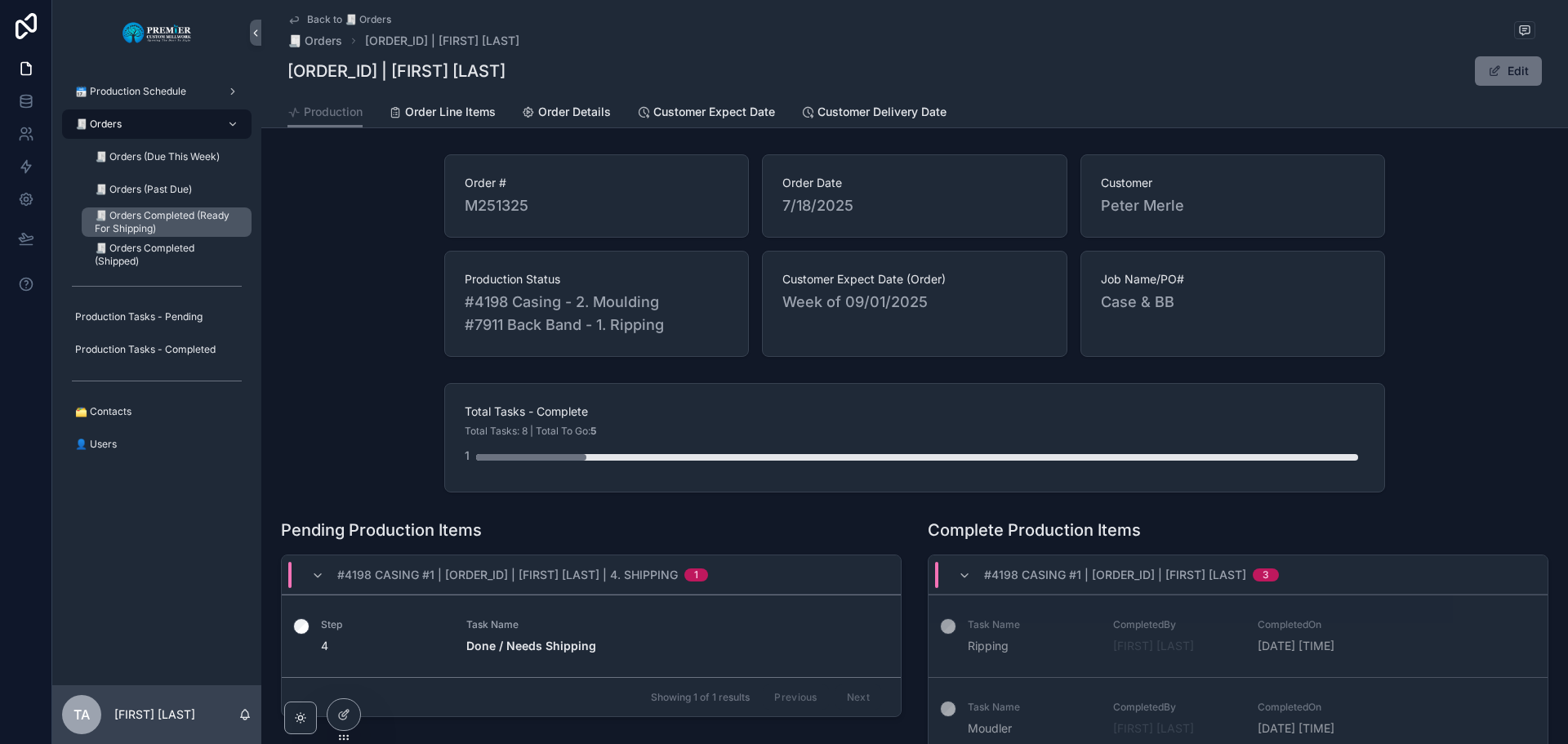 click on "🧾 Orders Completed (Ready For Shipping)" at bounding box center (165, 222) 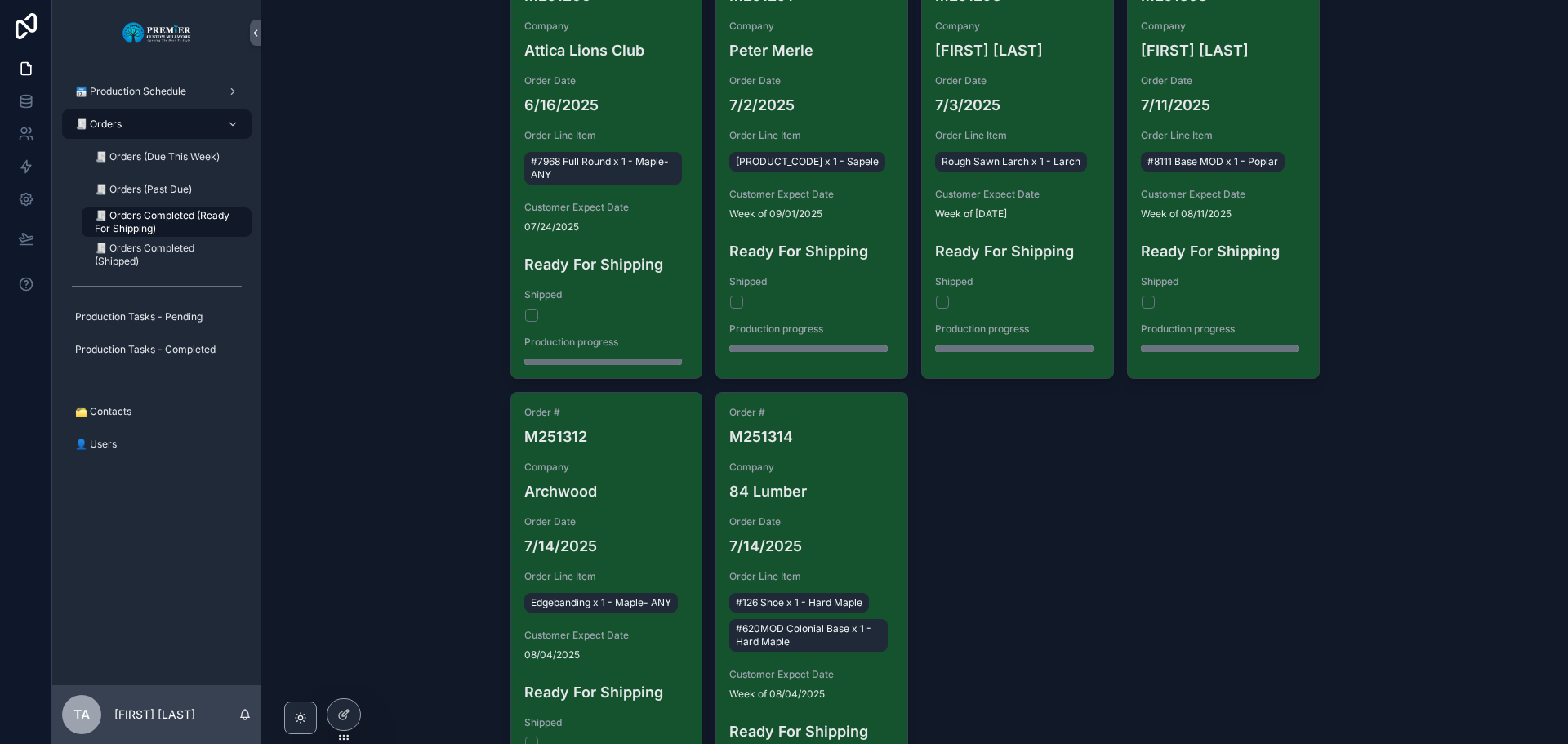scroll, scrollTop: 24, scrollLeft: 0, axis: vertical 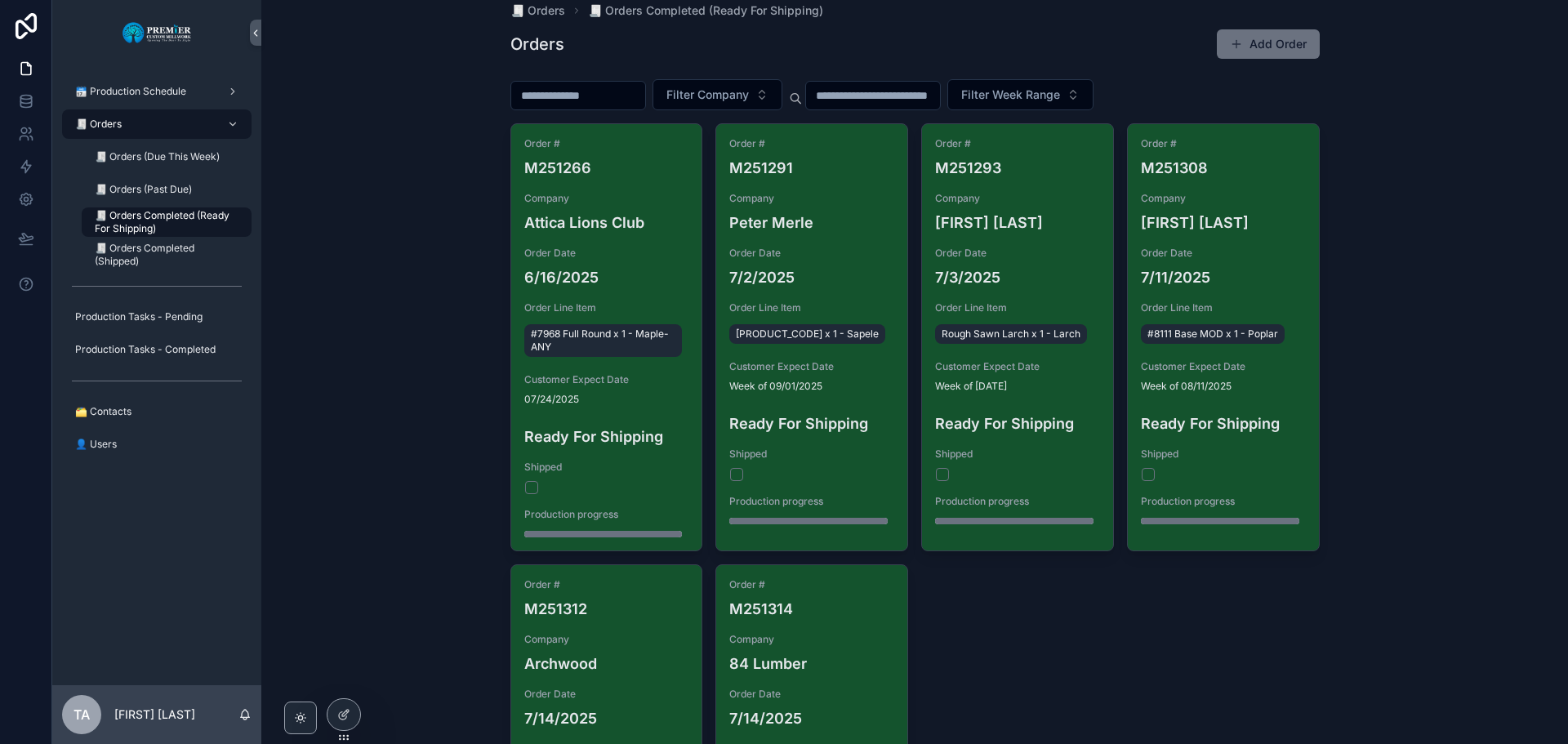 click on "🧾 Orders" at bounding box center [157, 124] 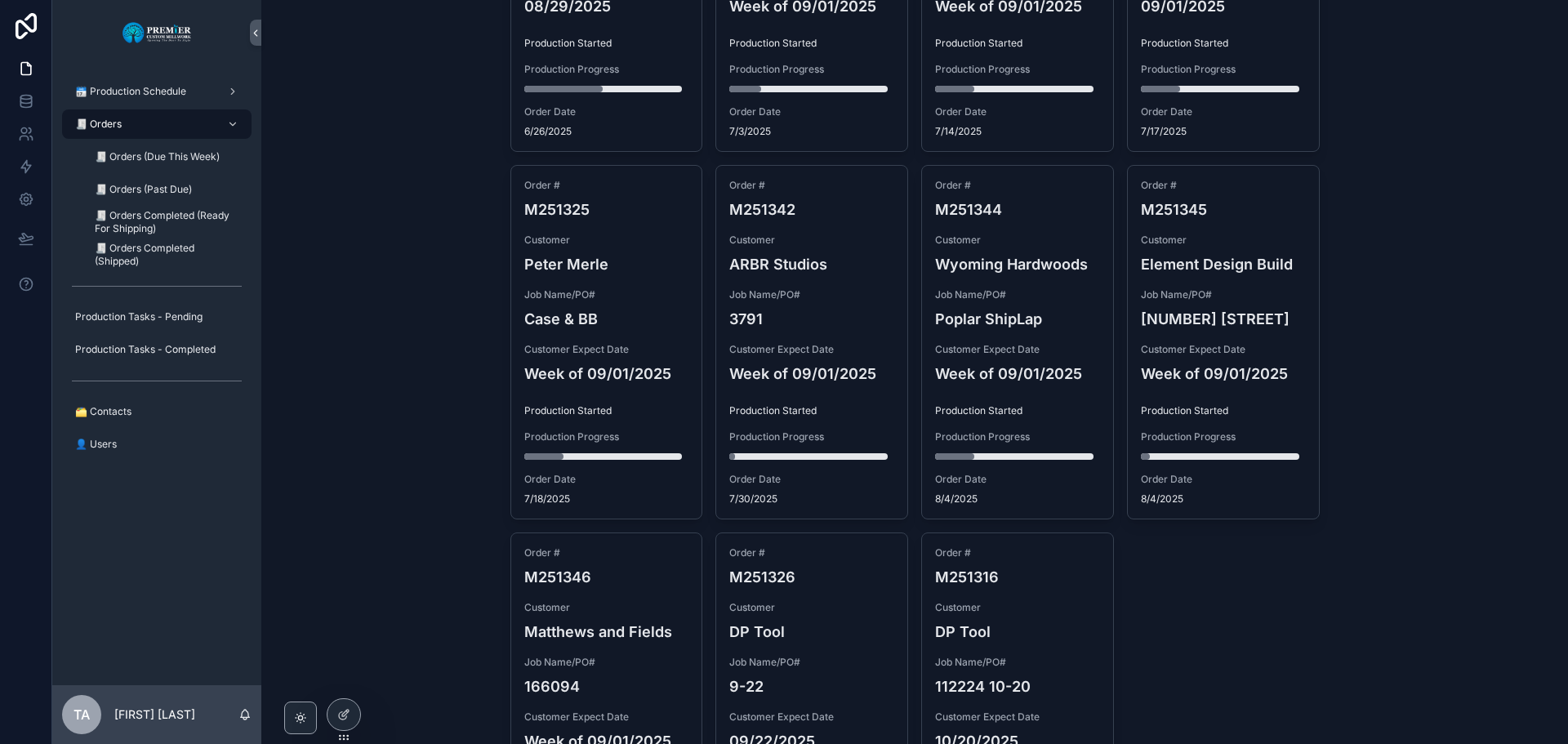 scroll, scrollTop: 1494, scrollLeft: 0, axis: vertical 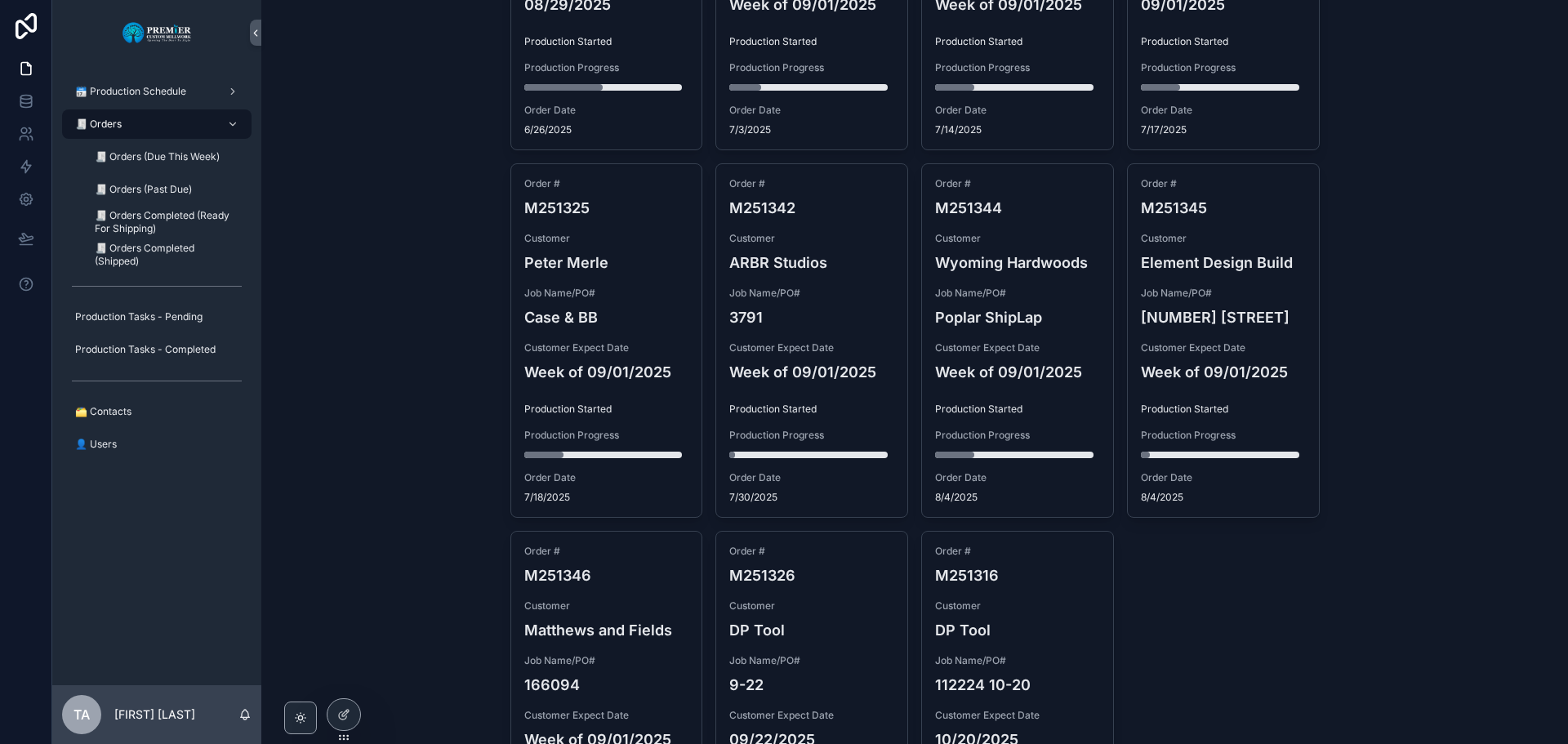 click on "Peter Merle" at bounding box center (607, 262) 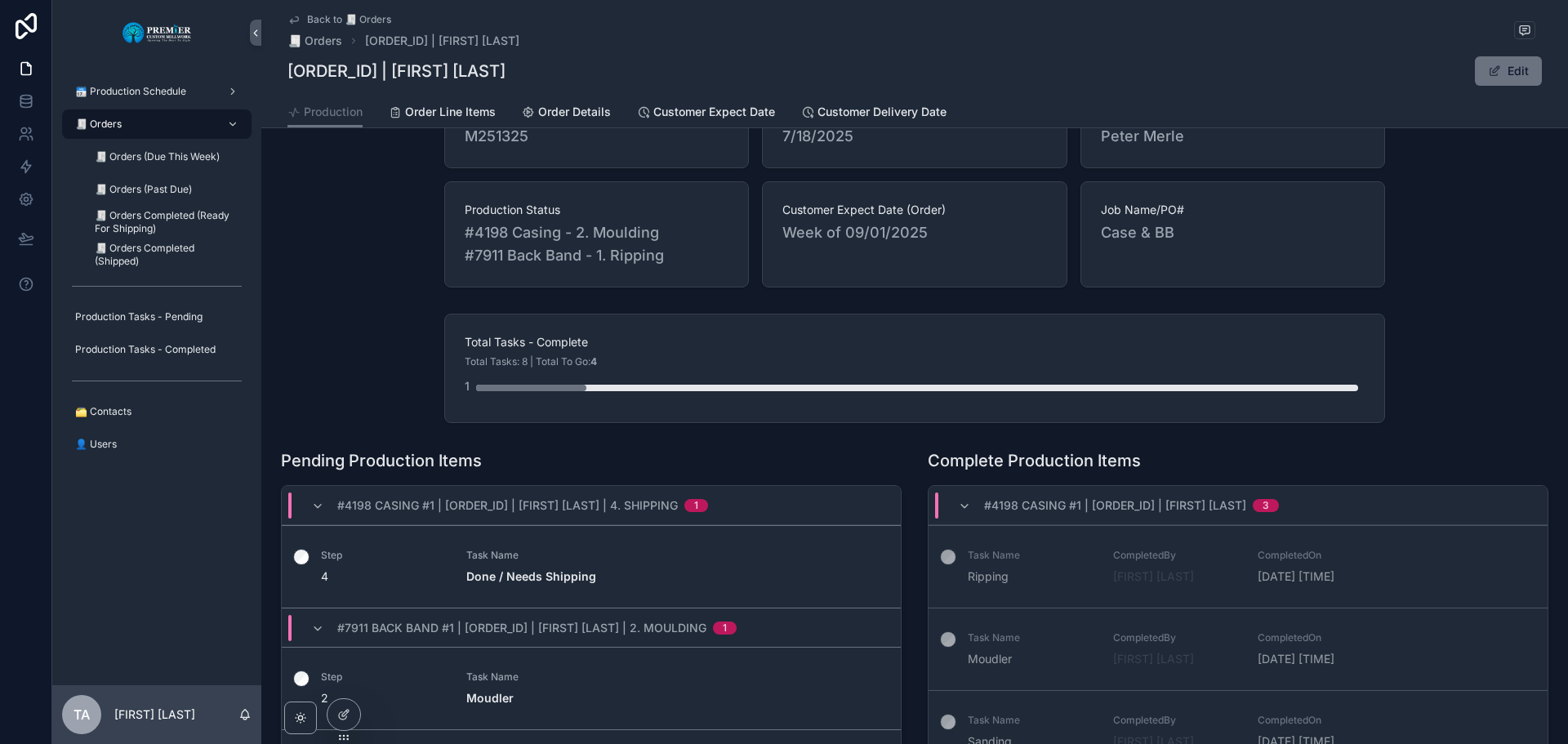 scroll, scrollTop: 163, scrollLeft: 0, axis: vertical 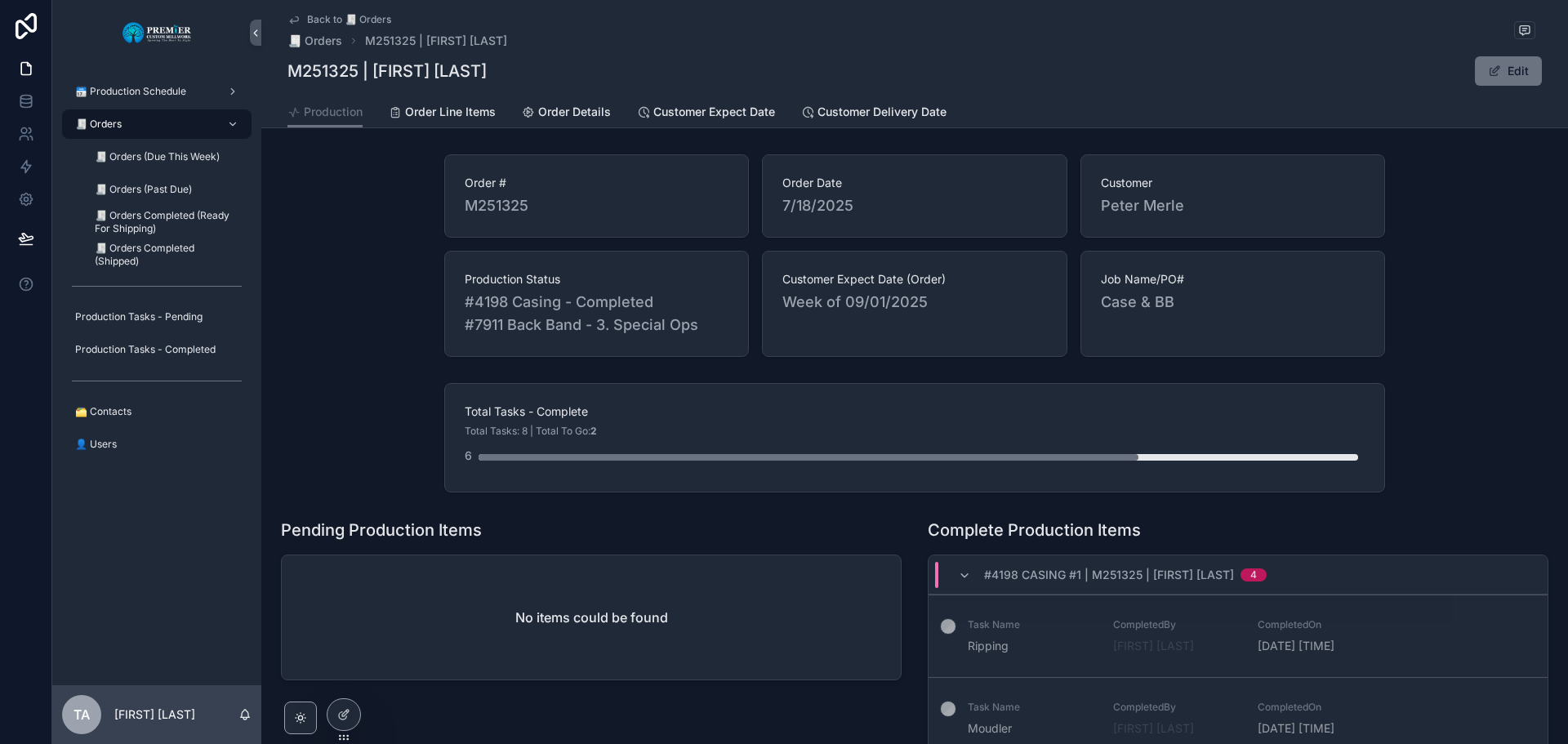 click on "🧾 Orders" at bounding box center (157, 124) 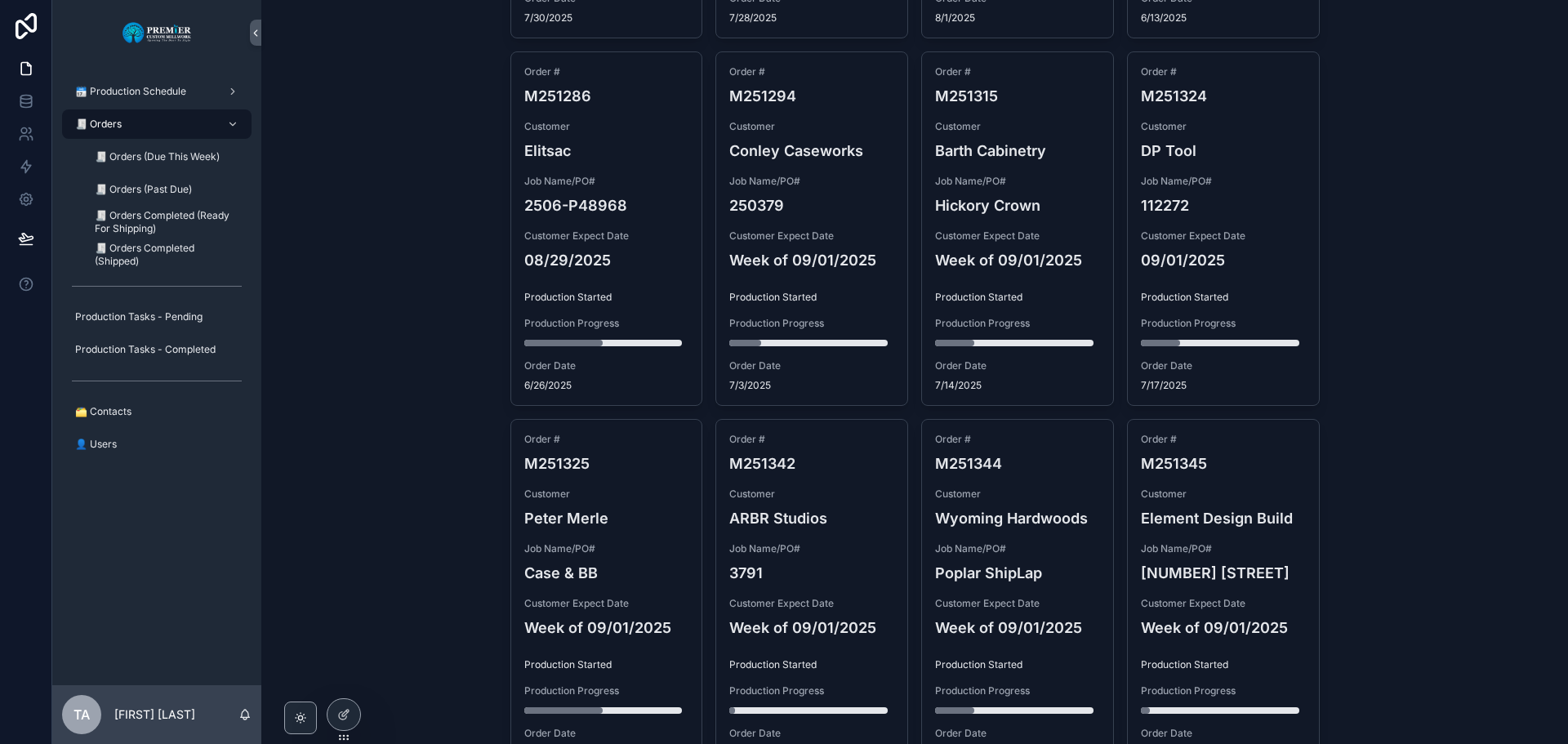 scroll, scrollTop: 1225, scrollLeft: 0, axis: vertical 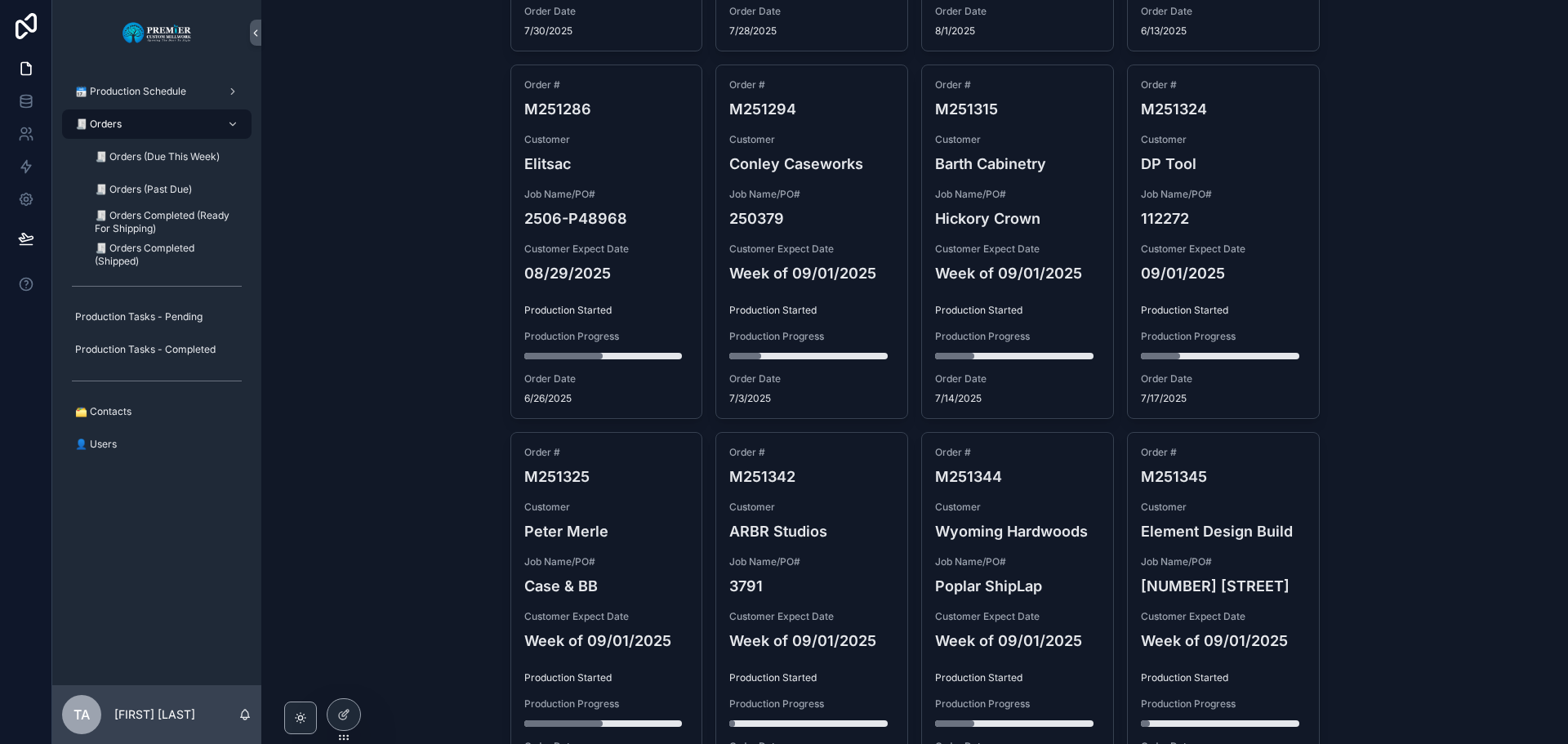 click on "Customer" at bounding box center (607, 507) 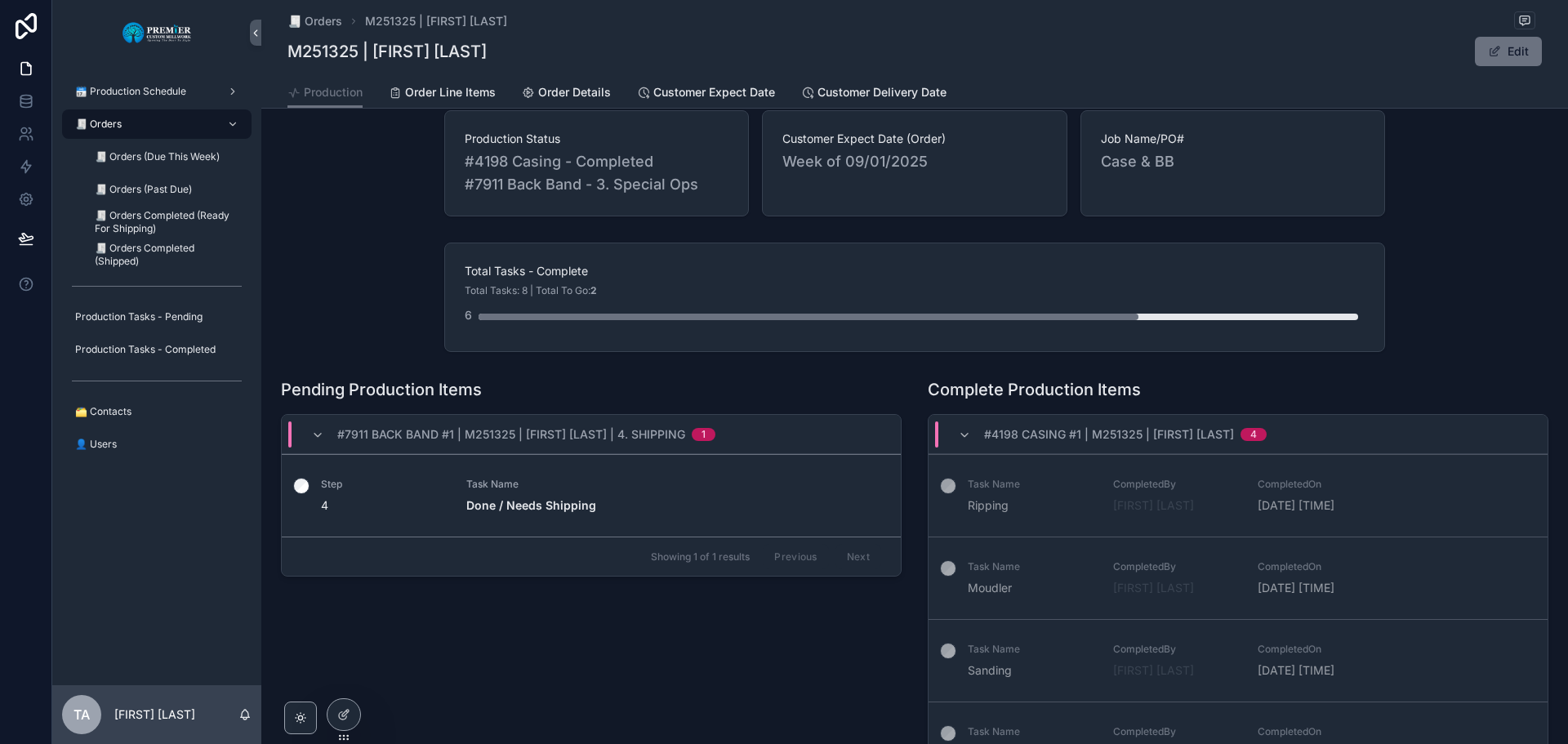 scroll, scrollTop: 327, scrollLeft: 0, axis: vertical 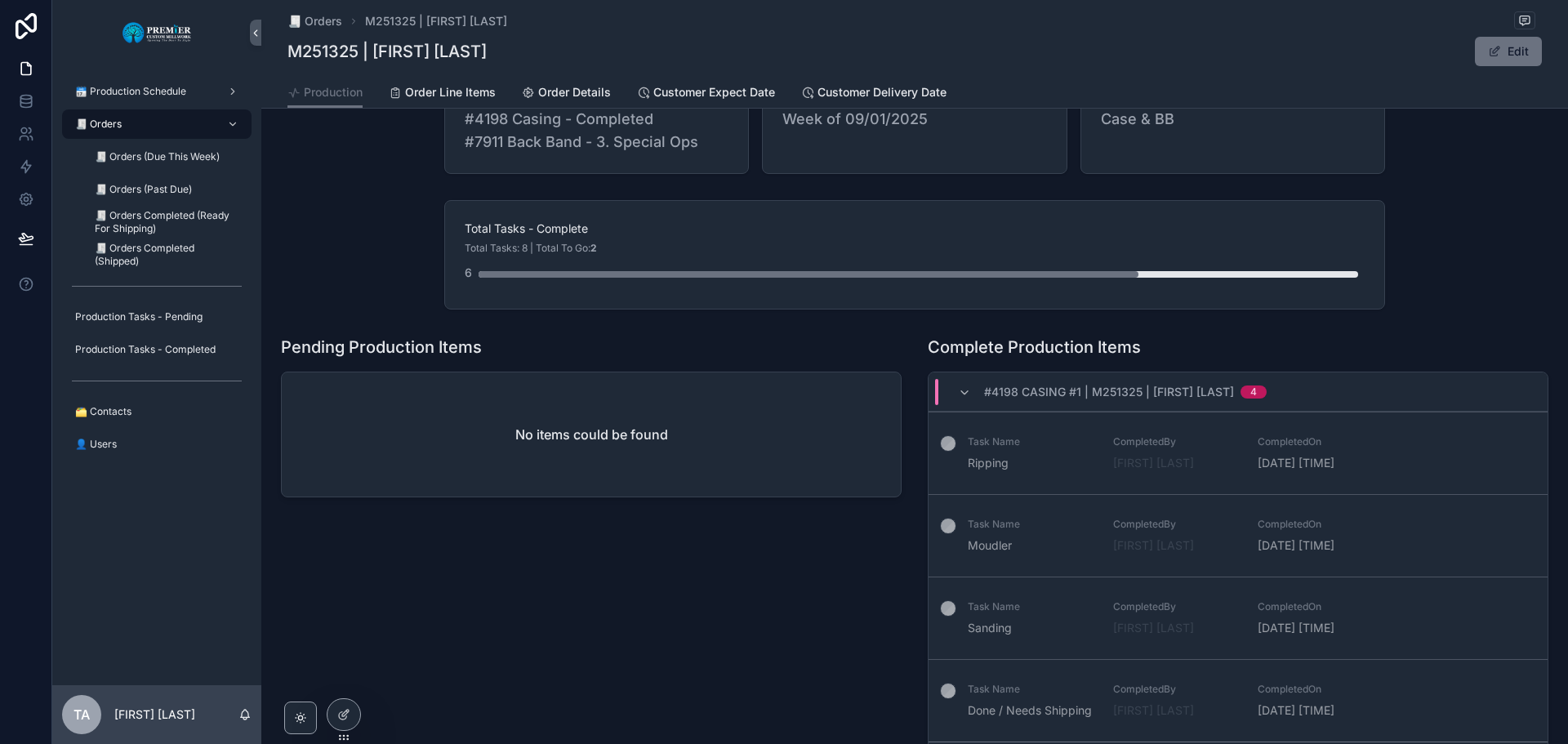click on "🧾 Orders" at bounding box center [157, 124] 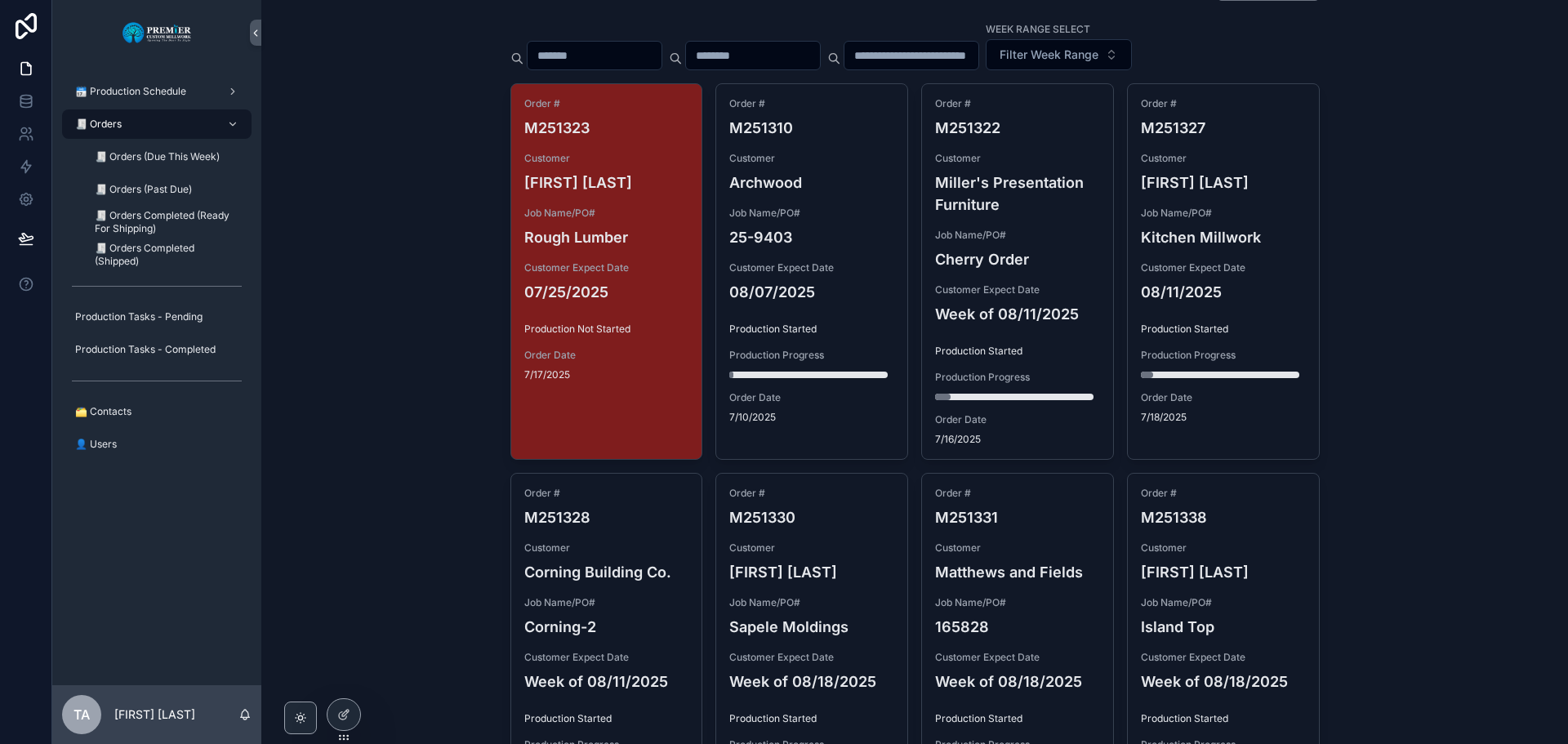 scroll, scrollTop: 0, scrollLeft: 0, axis: both 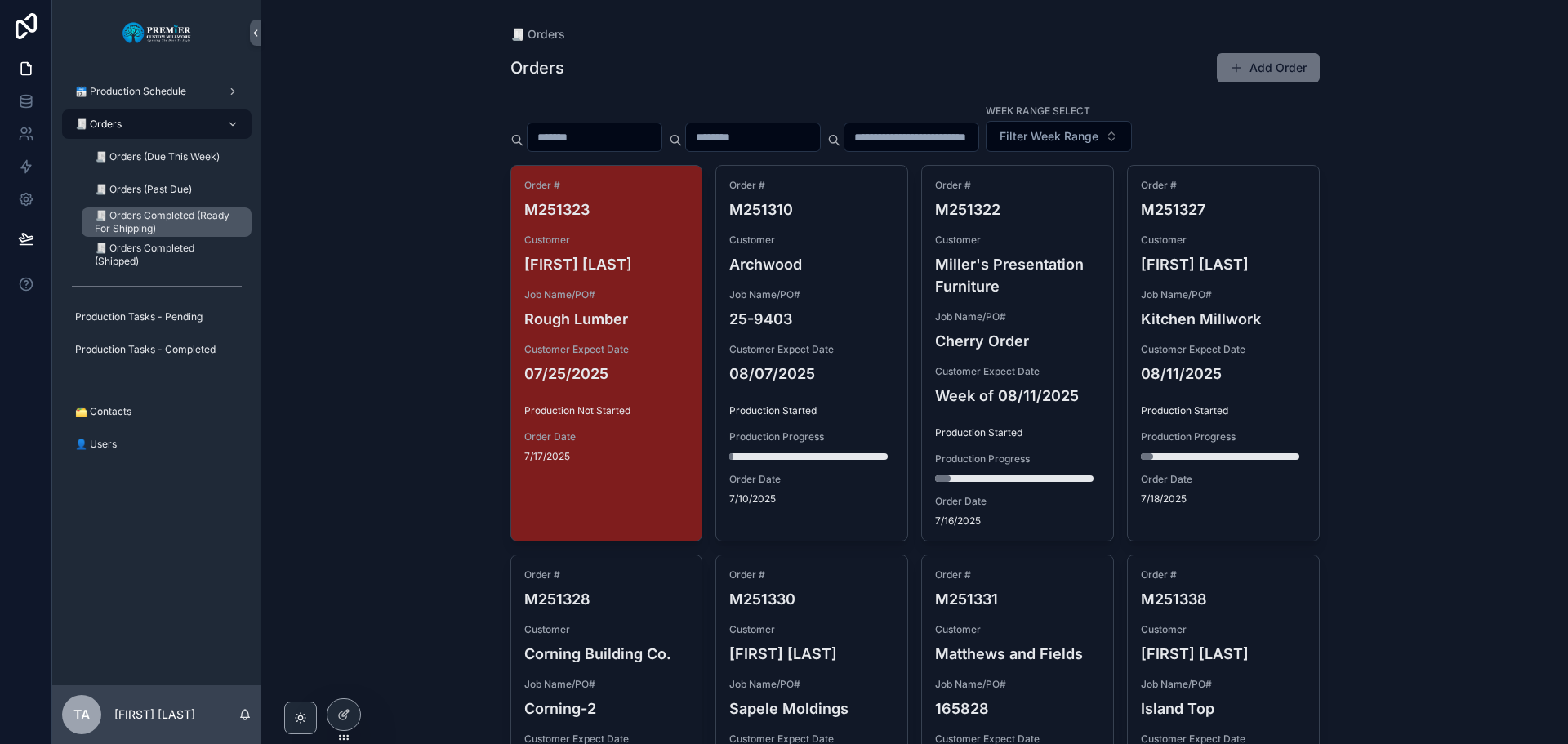 click on "🧾 Orders Completed (Ready For Shipping)" at bounding box center [165, 222] 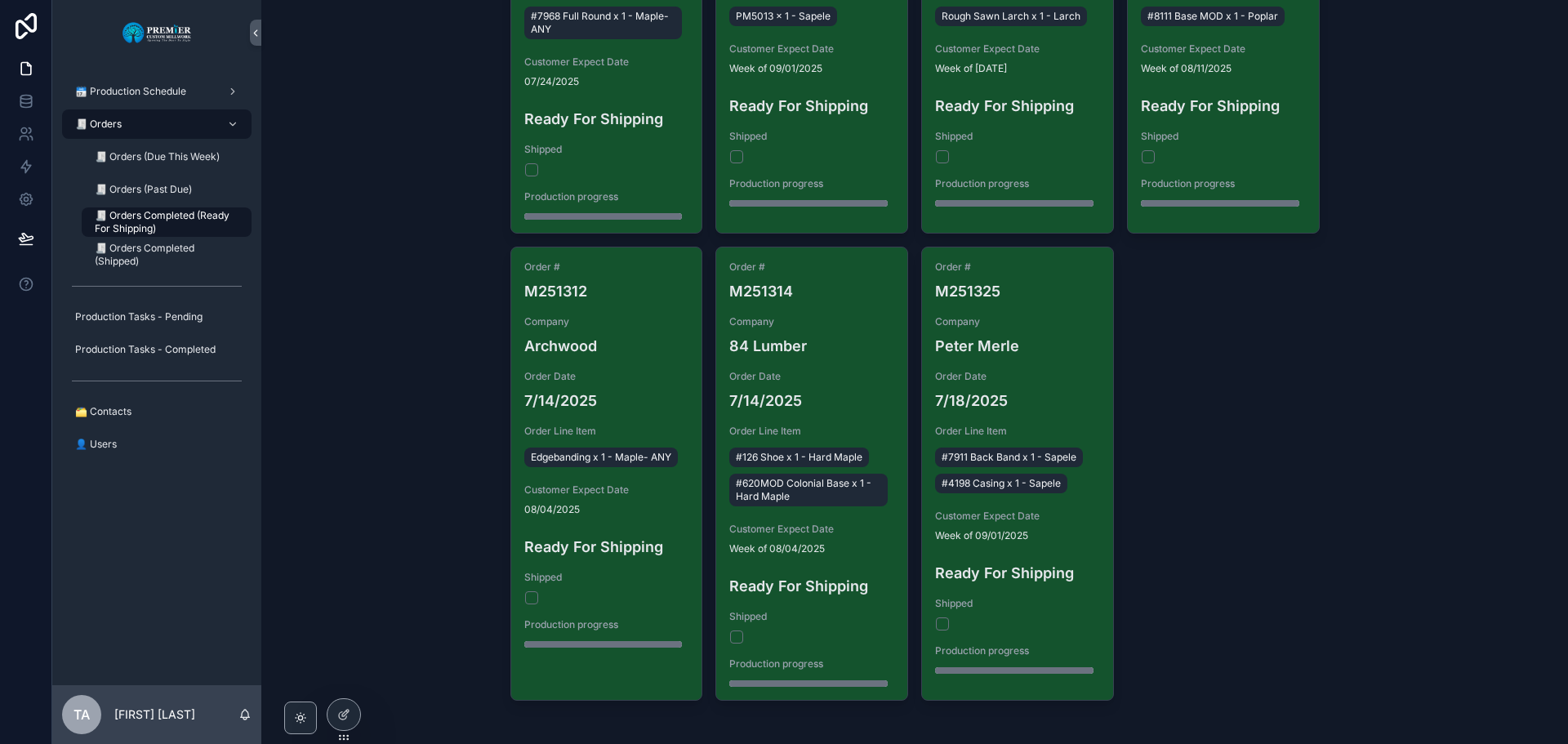 scroll, scrollTop: 350, scrollLeft: 0, axis: vertical 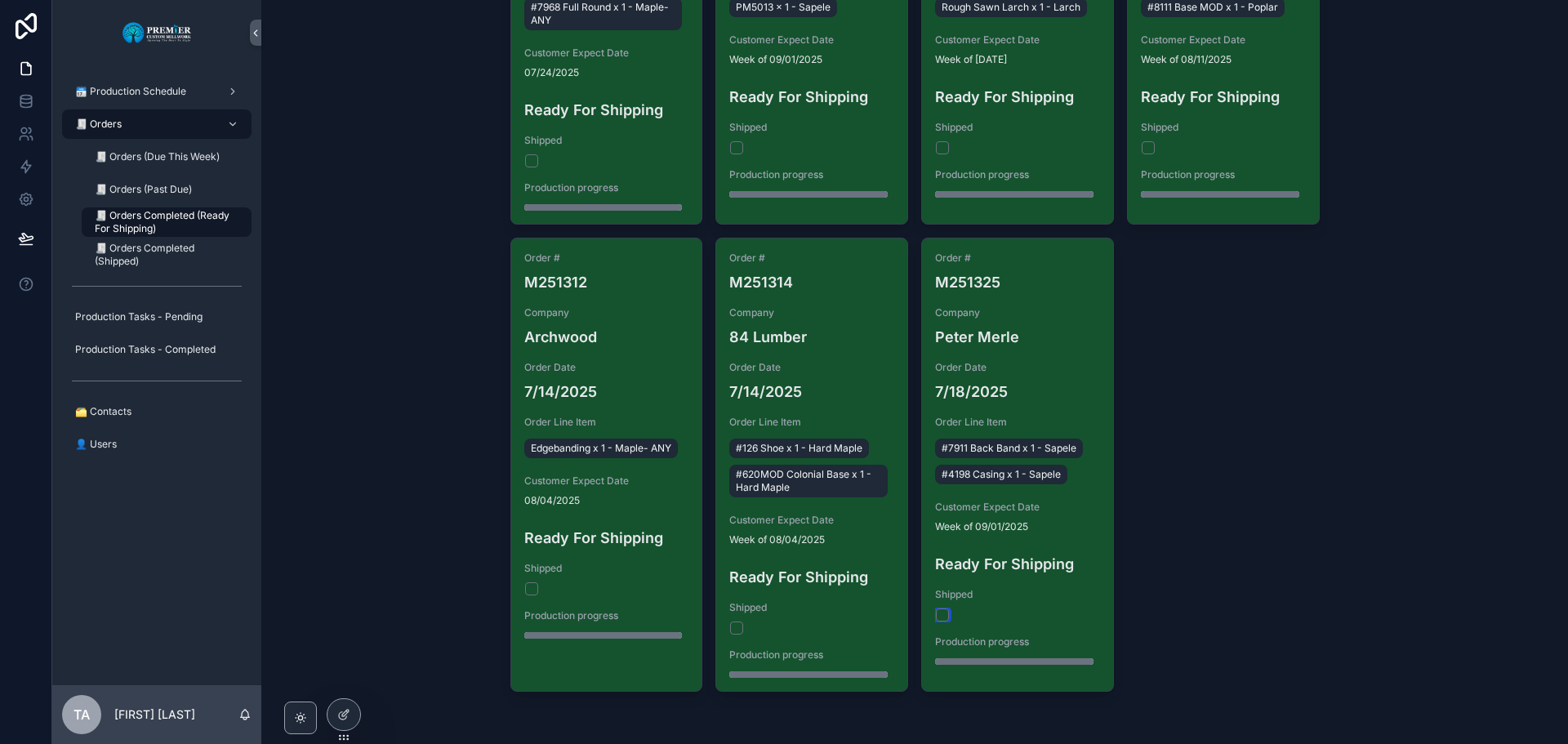 click at bounding box center [942, 615] 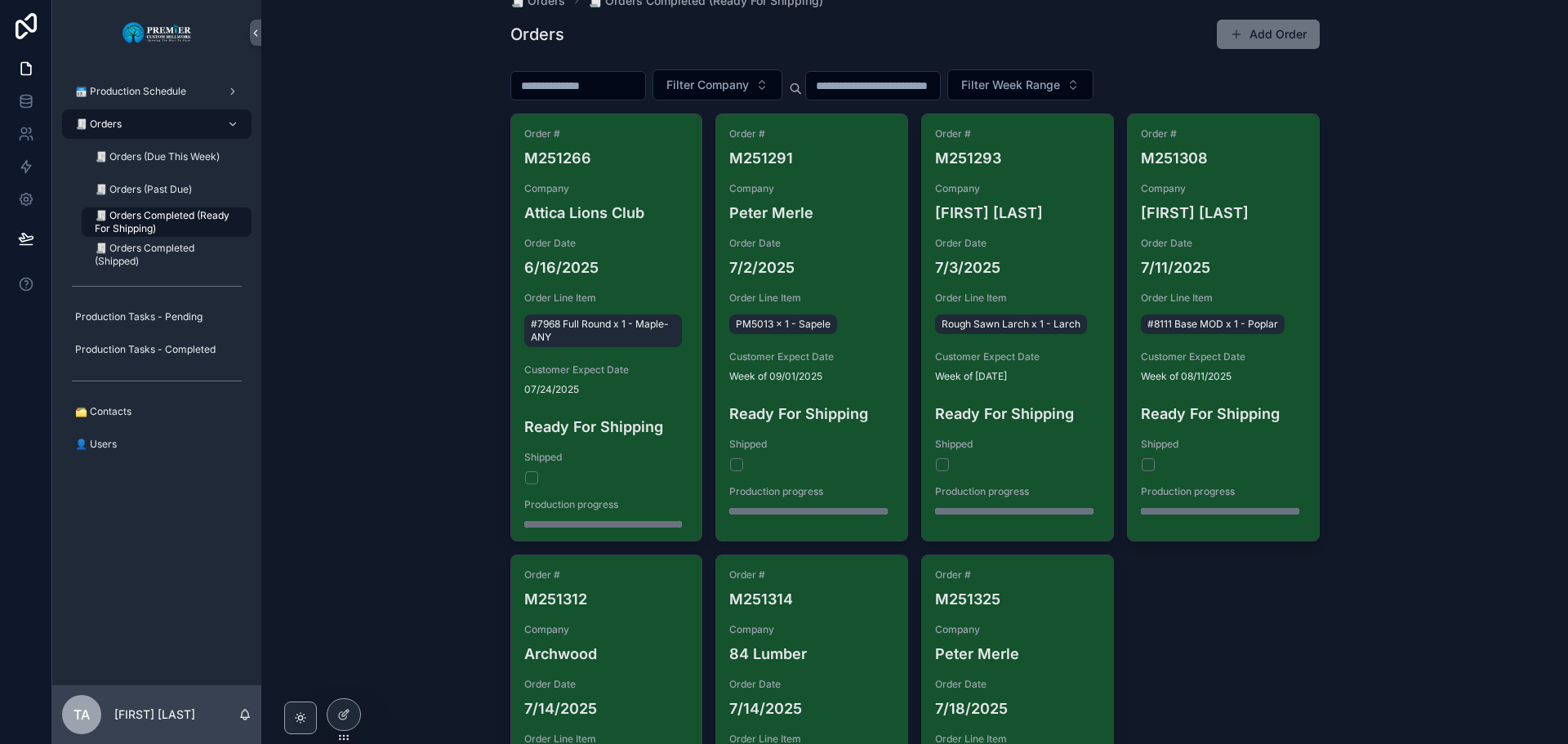 scroll, scrollTop: 24, scrollLeft: 0, axis: vertical 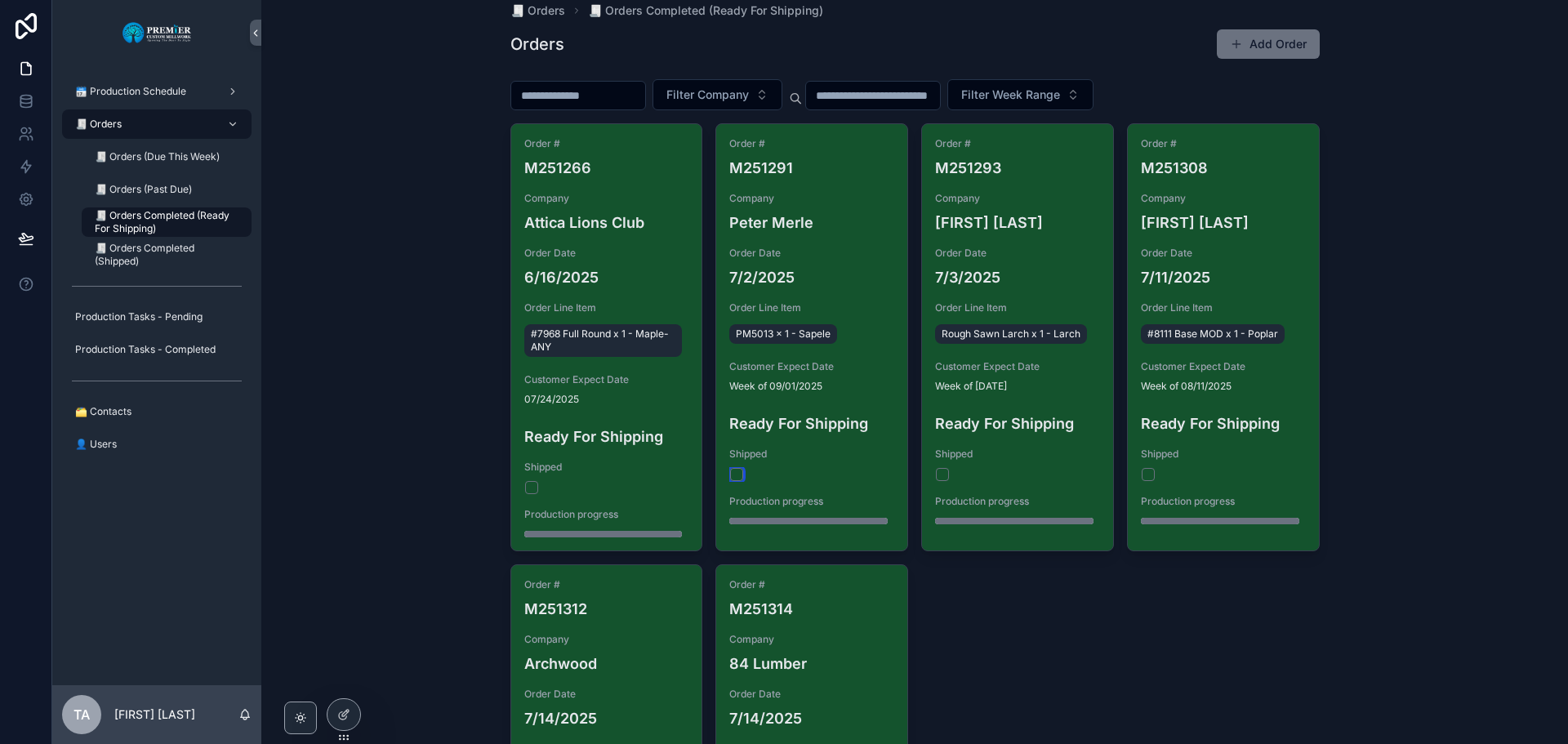 click at bounding box center (737, 474) 